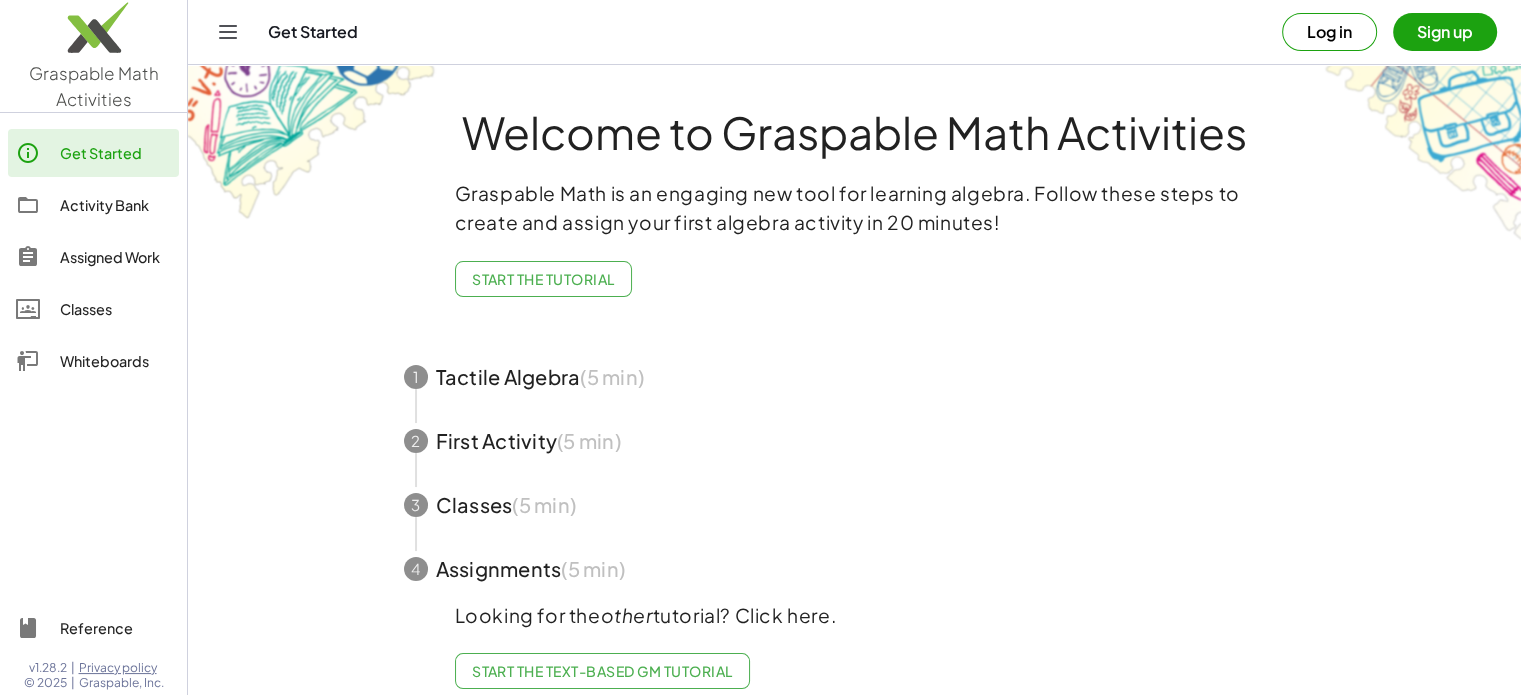 scroll, scrollTop: 37, scrollLeft: 0, axis: vertical 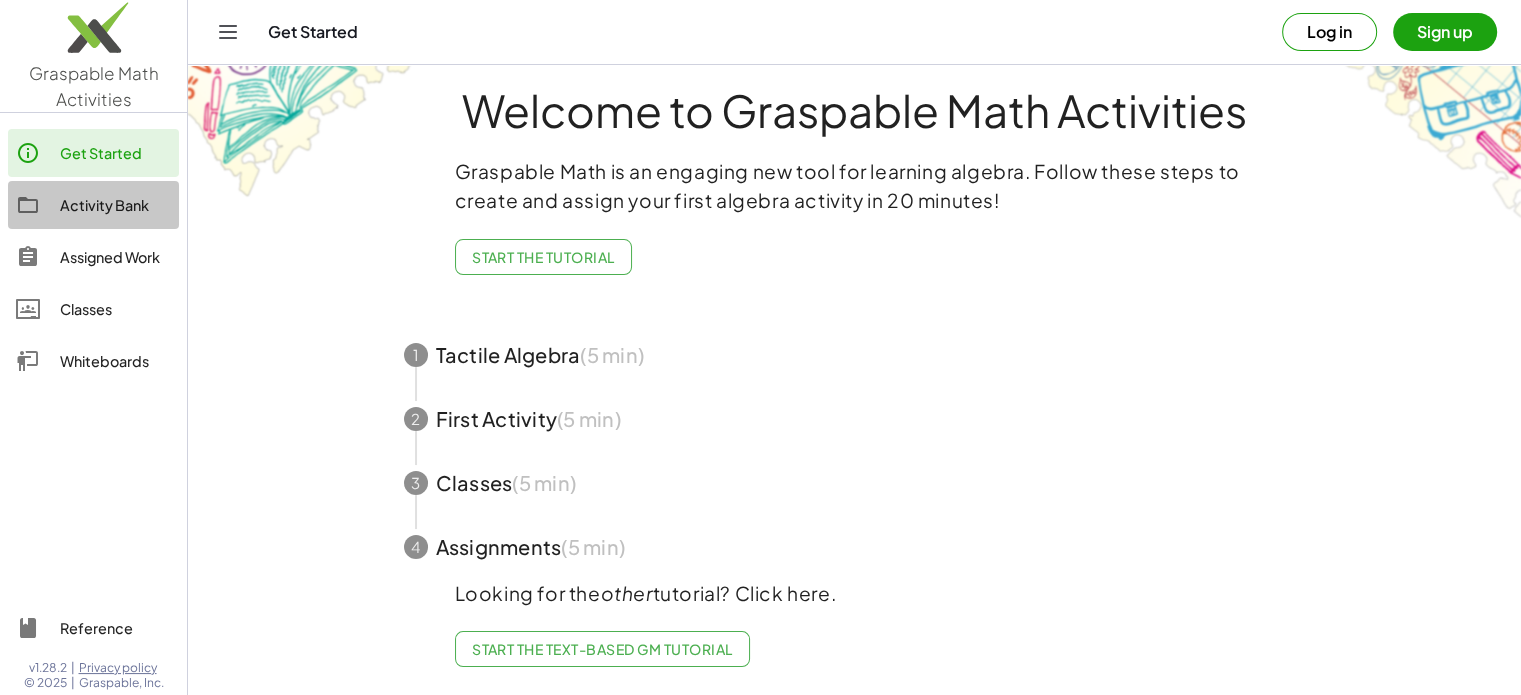 click on "Activity Bank" 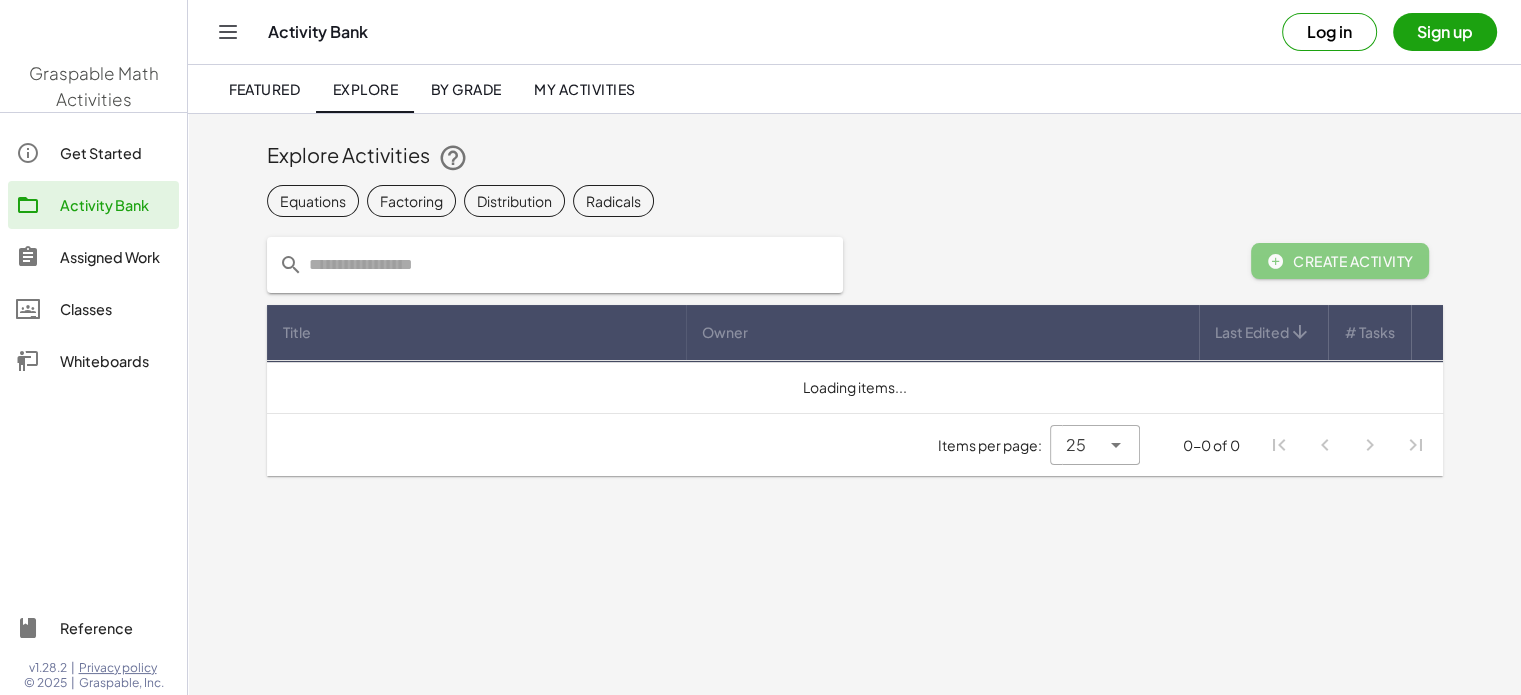 scroll, scrollTop: 0, scrollLeft: 0, axis: both 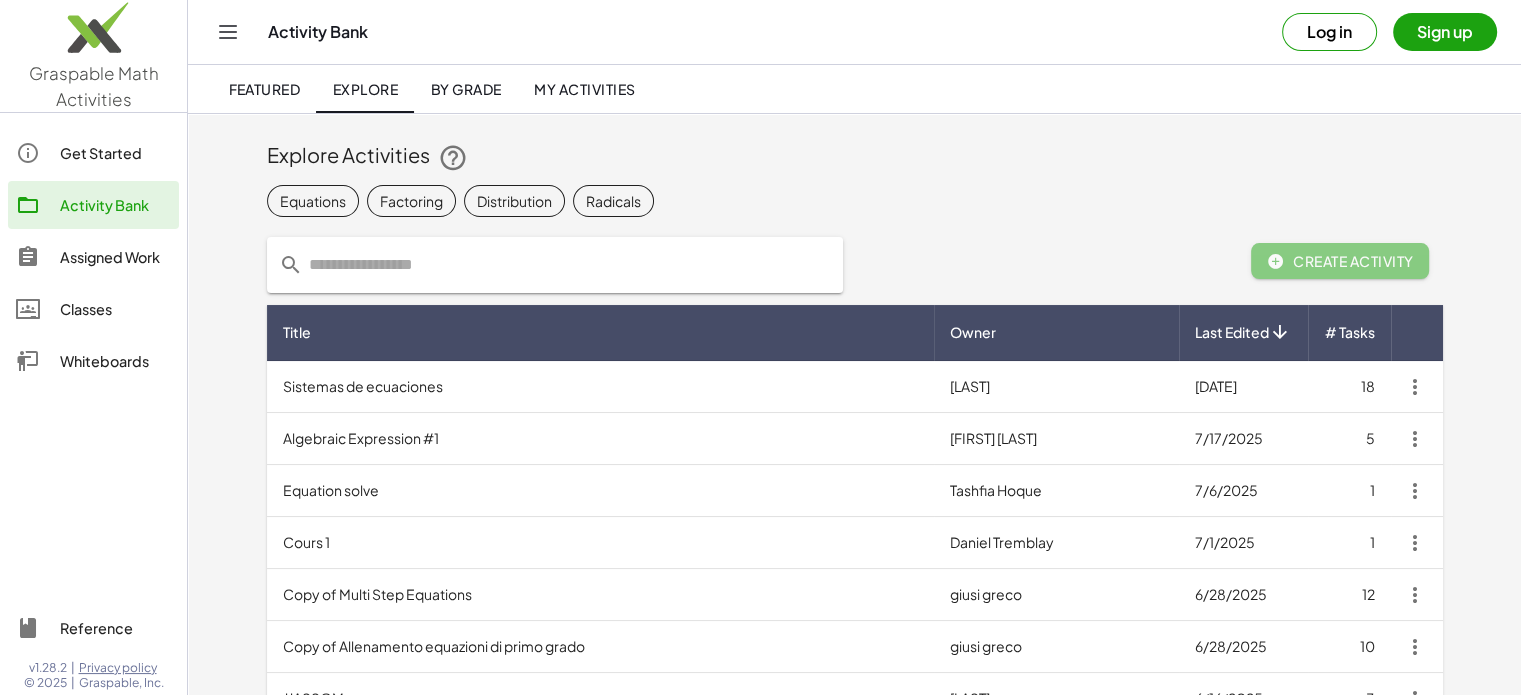 click on "Algebraic Expression #1" at bounding box center (601, 439) 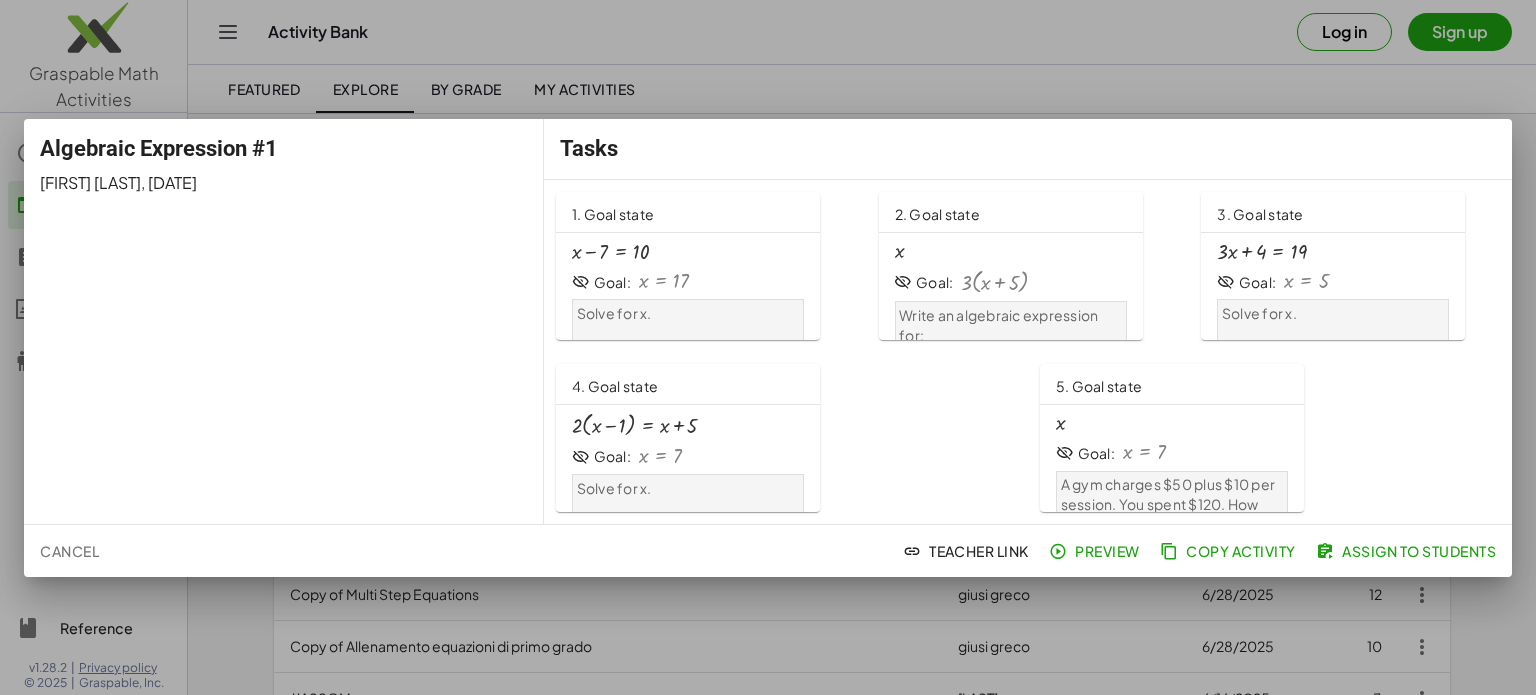 click at bounding box center [610, 252] 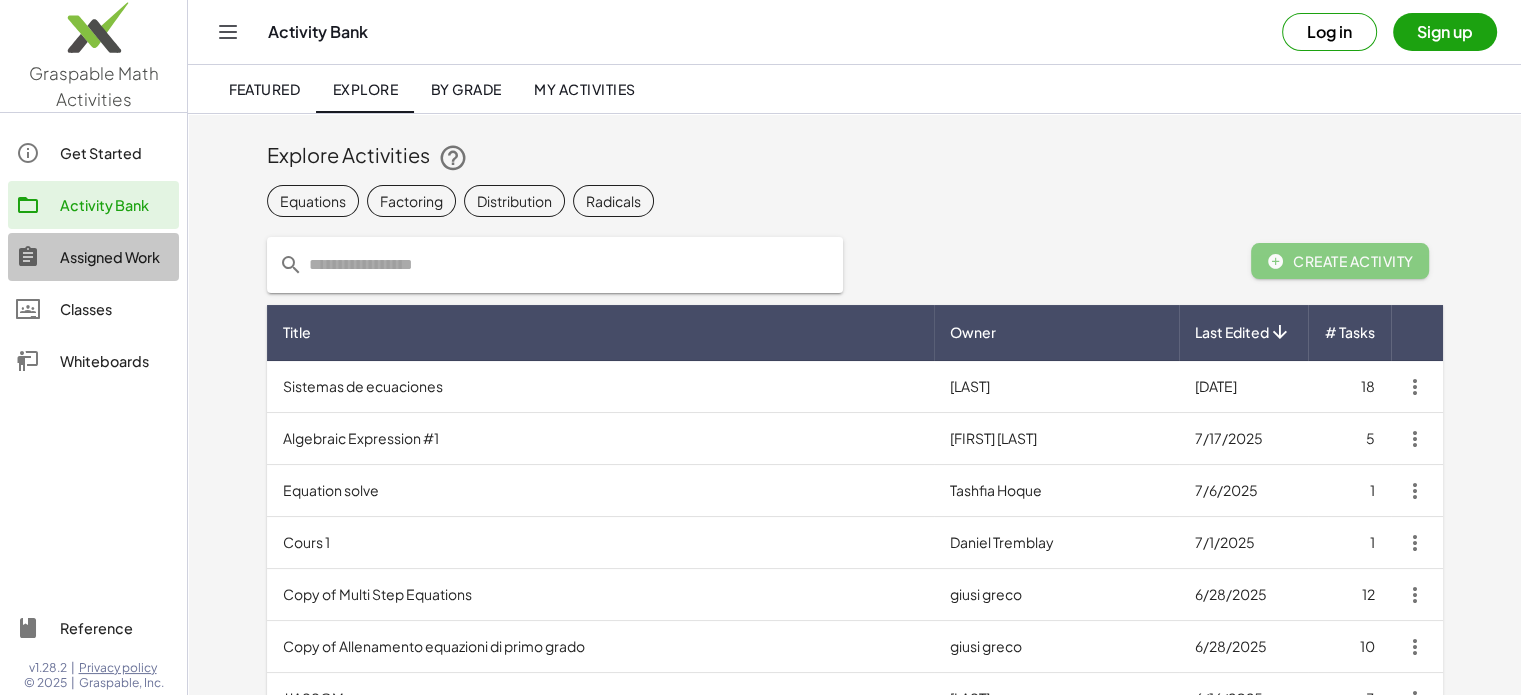 click on "Assigned Work" 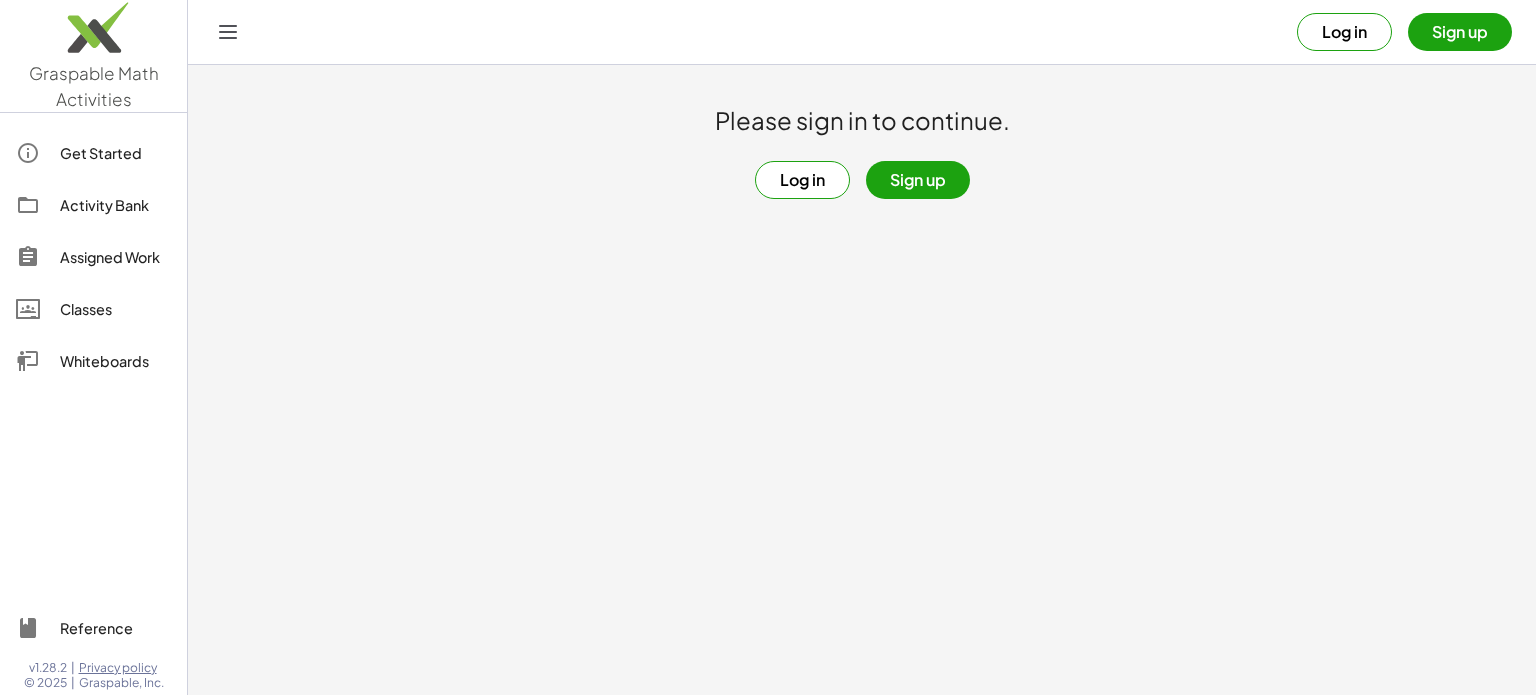 click on "Classes" 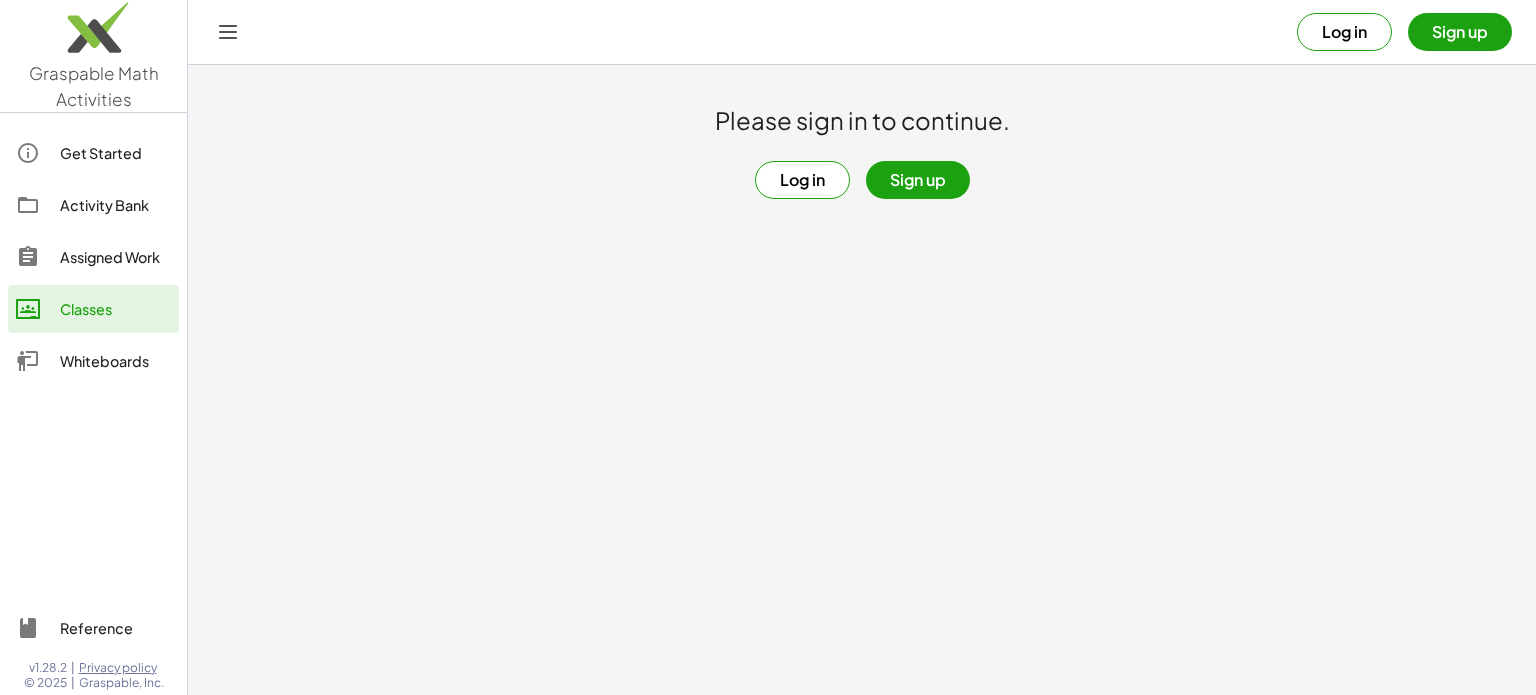 click on "Activity Bank" 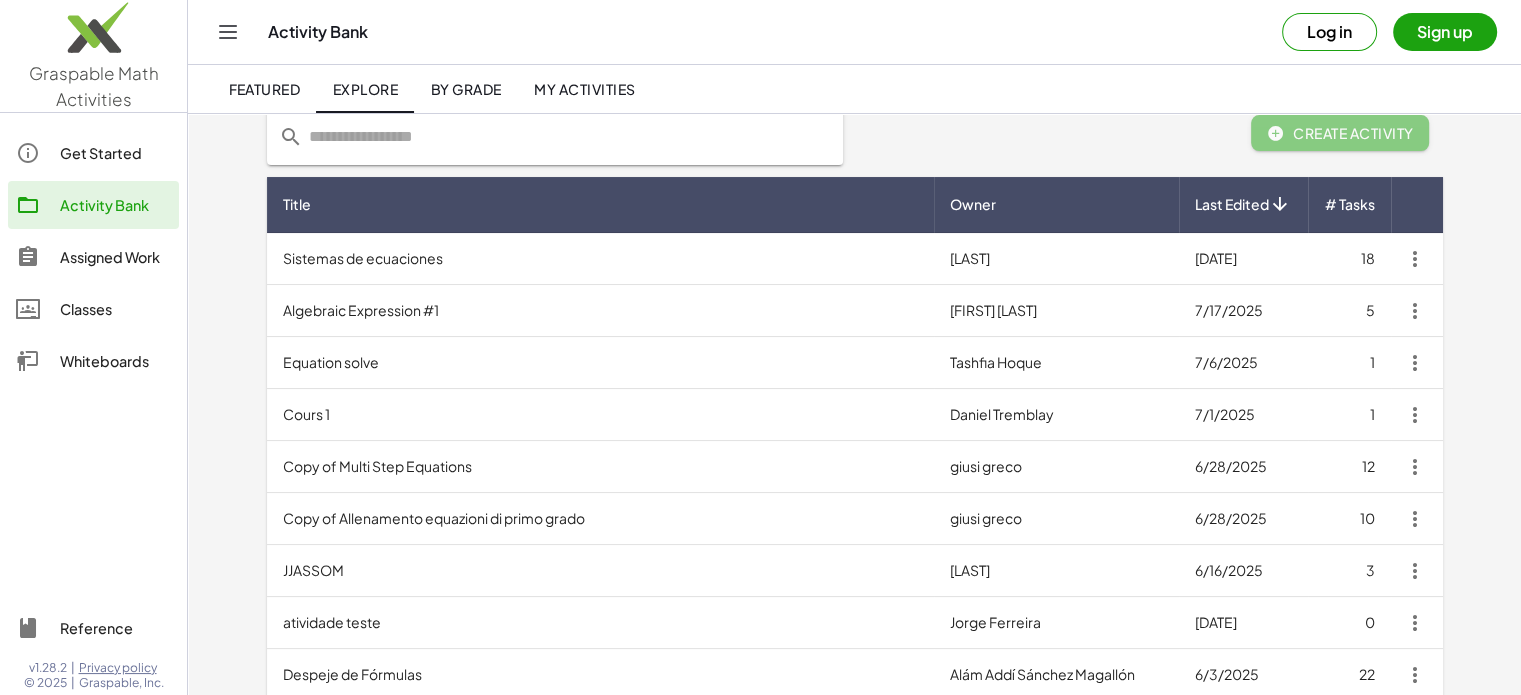 scroll, scrollTop: 176, scrollLeft: 0, axis: vertical 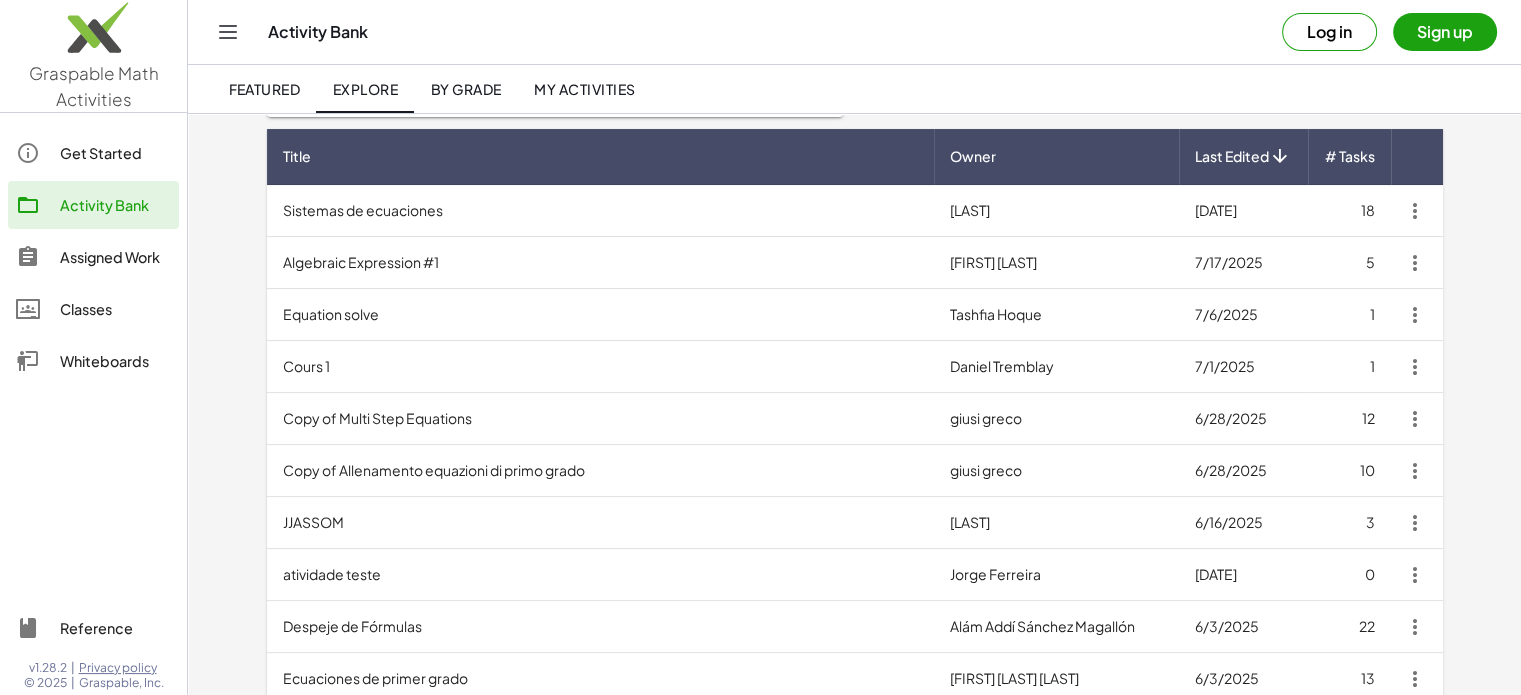 click on "Despeje de Fórmulas" at bounding box center (601, 627) 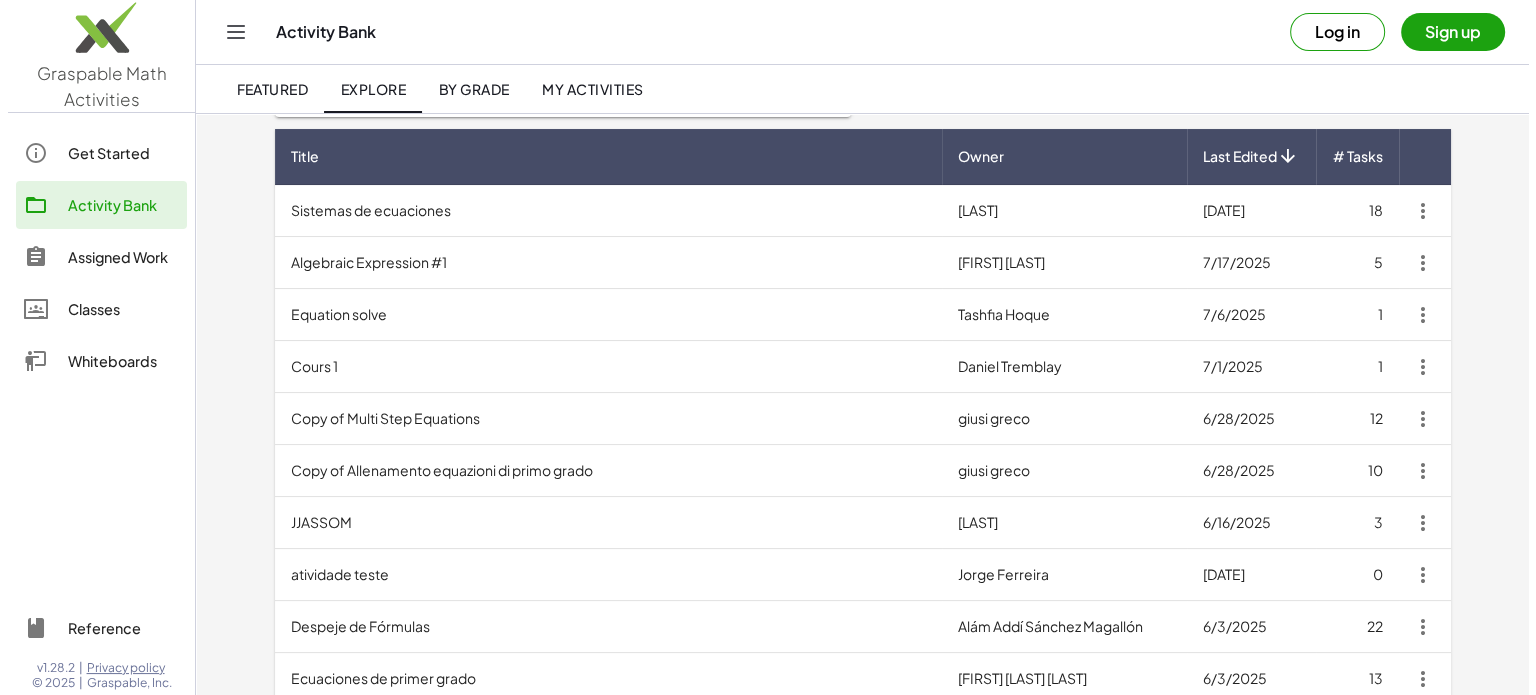 scroll, scrollTop: 0, scrollLeft: 0, axis: both 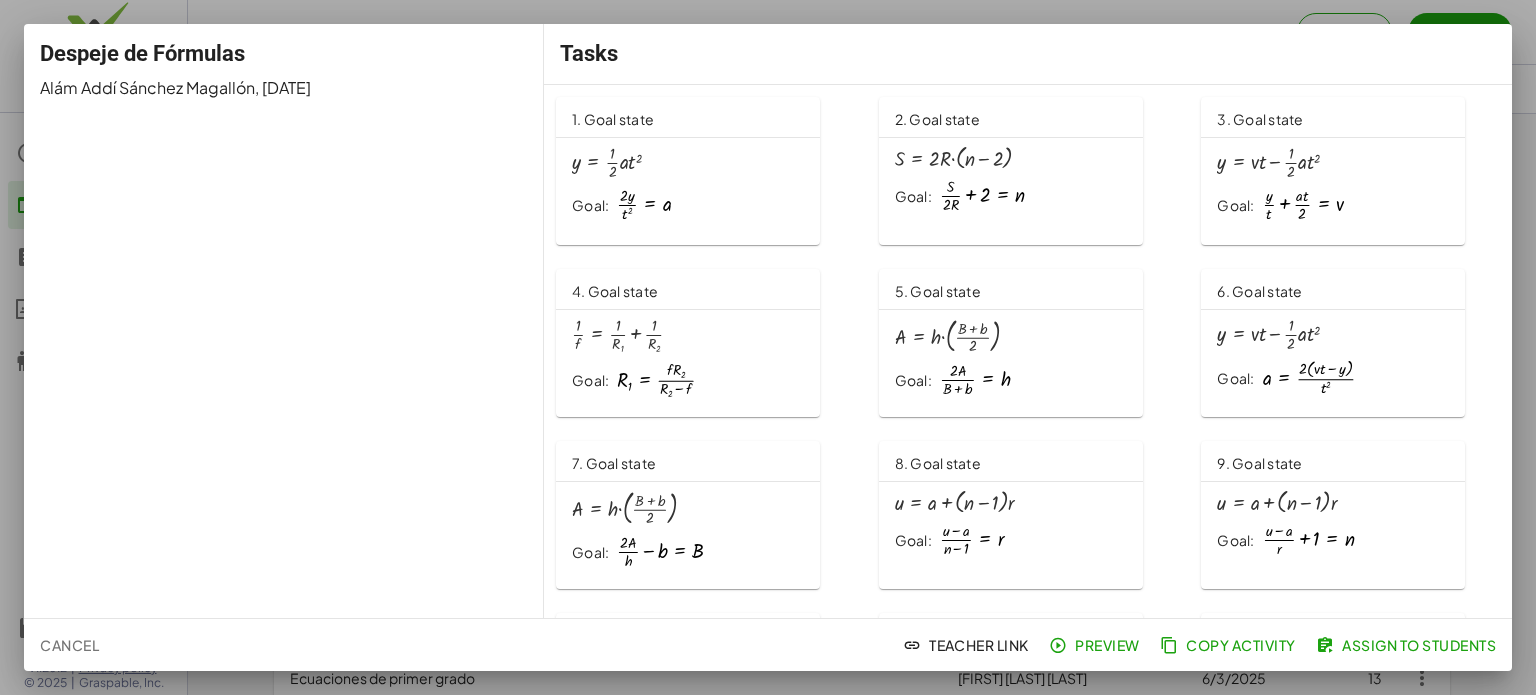 click at bounding box center (768, 347) 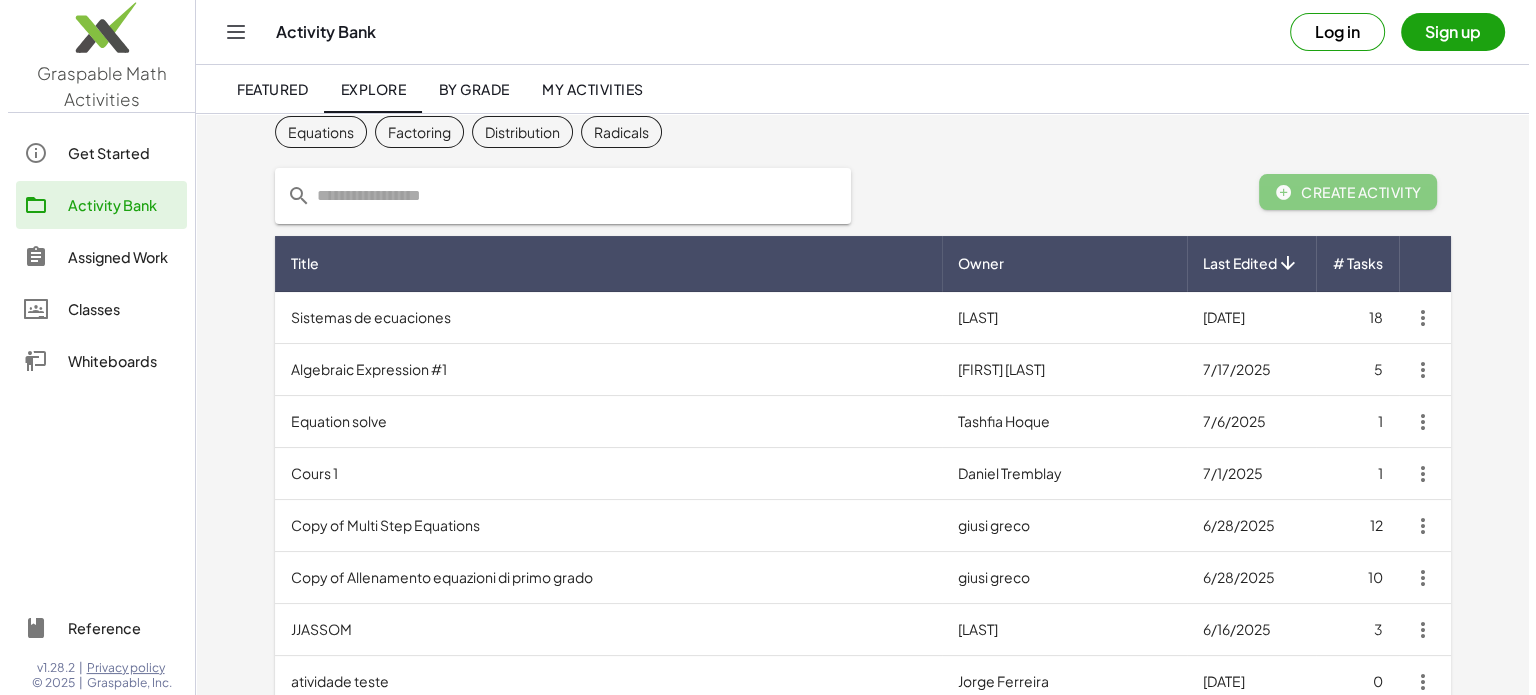 scroll, scrollTop: 0, scrollLeft: 0, axis: both 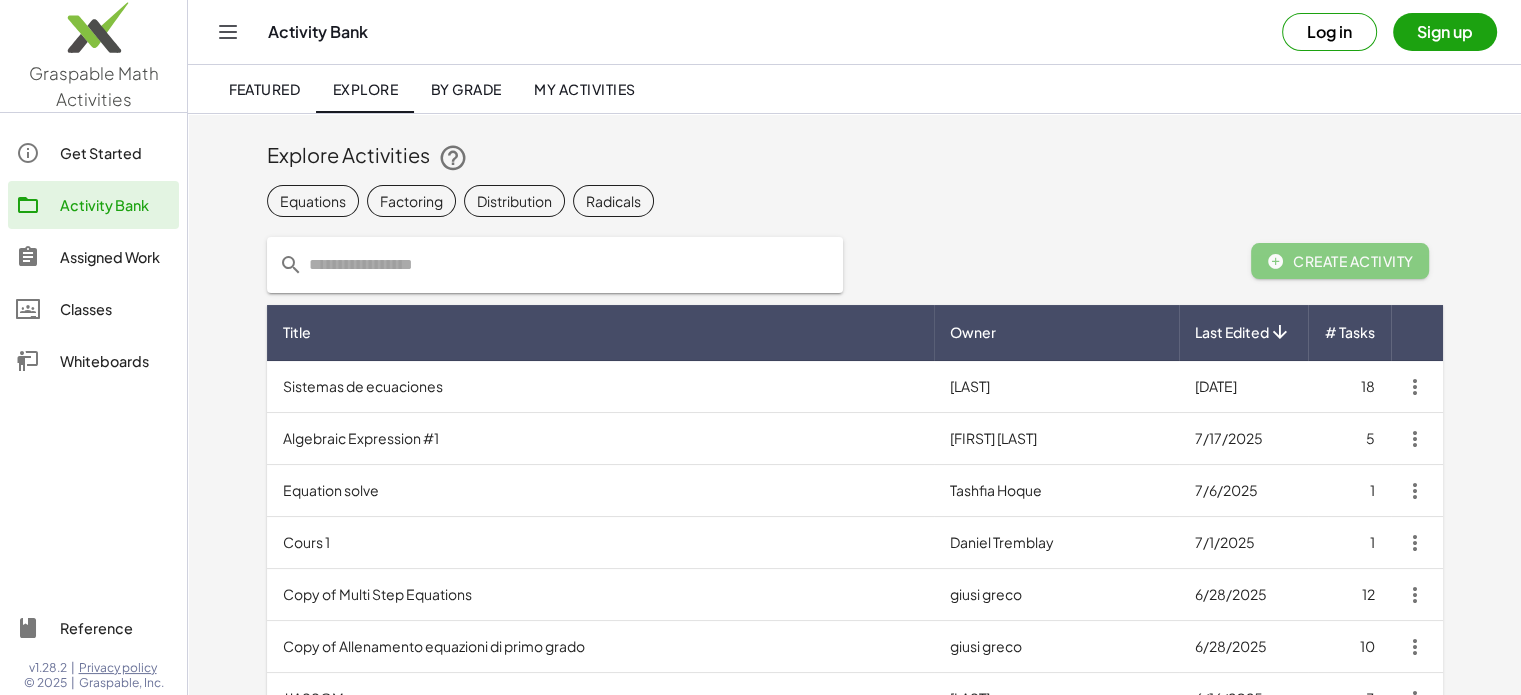 click on "Algebraic Expression #1" at bounding box center [601, 439] 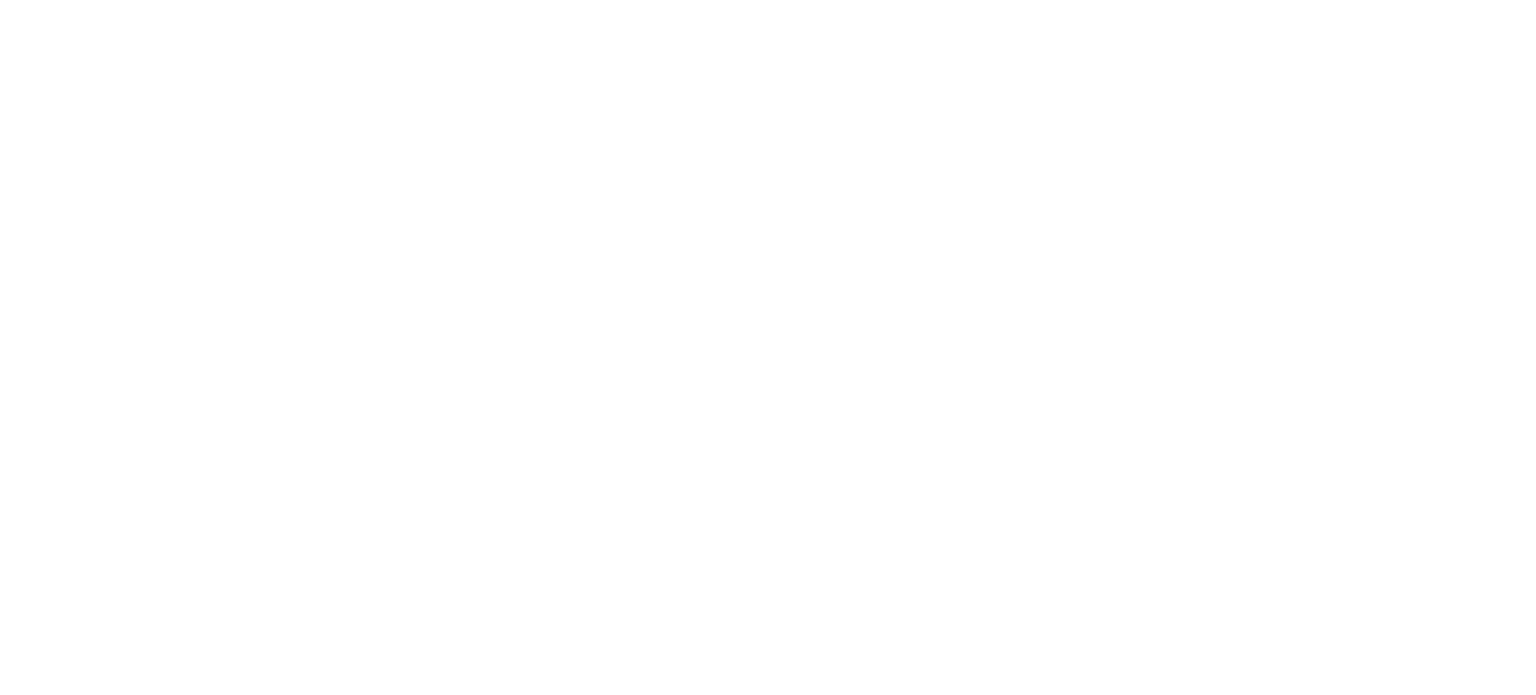 scroll, scrollTop: 0, scrollLeft: 0, axis: both 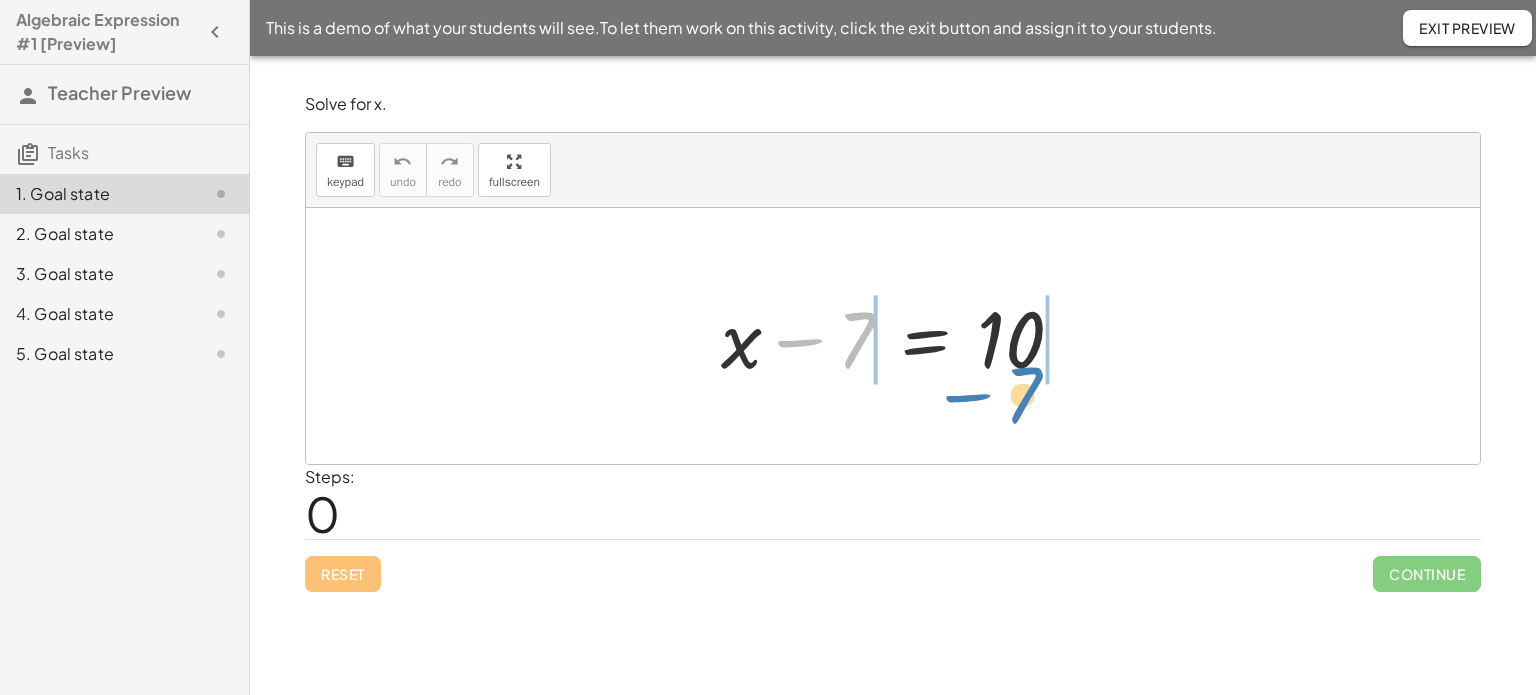 drag, startPoint x: 808, startPoint y: 291, endPoint x: 980, endPoint y: 343, distance: 179.68861 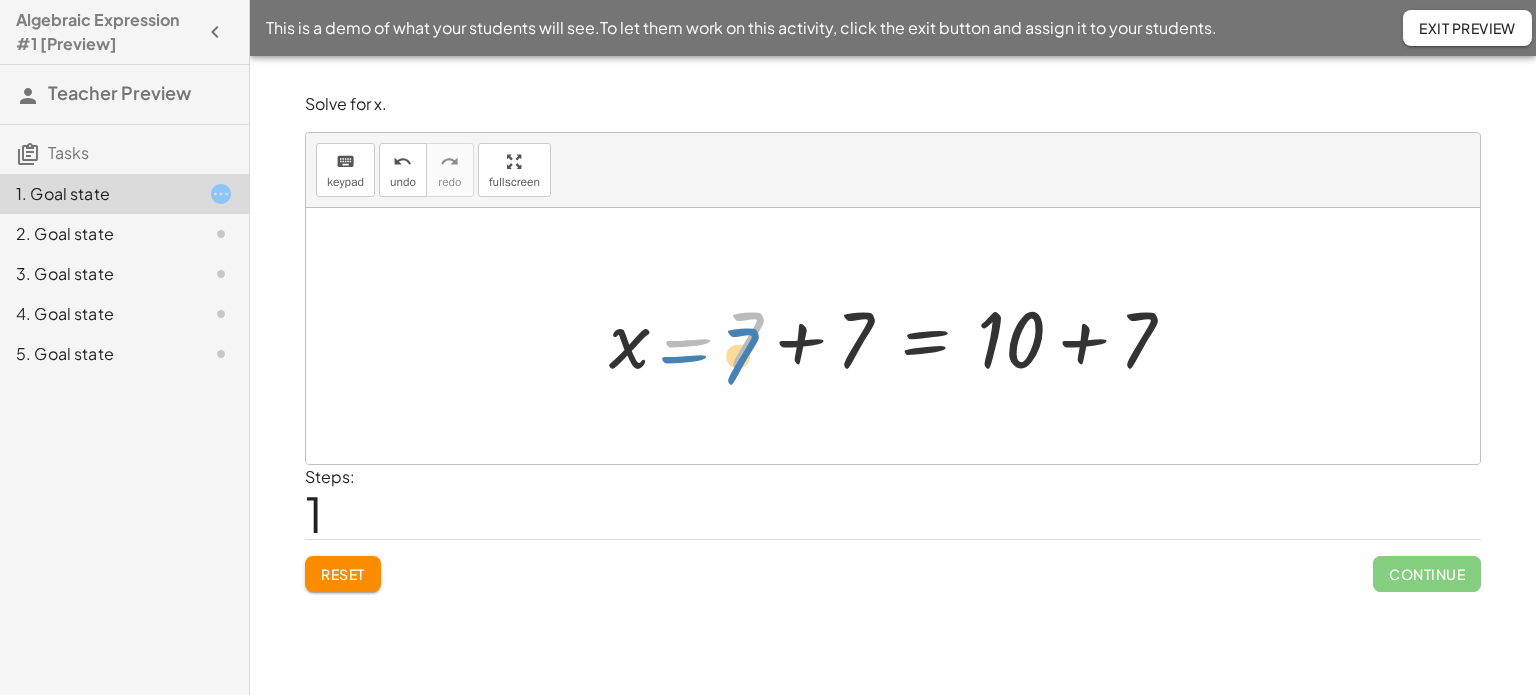 drag, startPoint x: 713, startPoint y: 326, endPoint x: 668, endPoint y: 299, distance: 52.478565 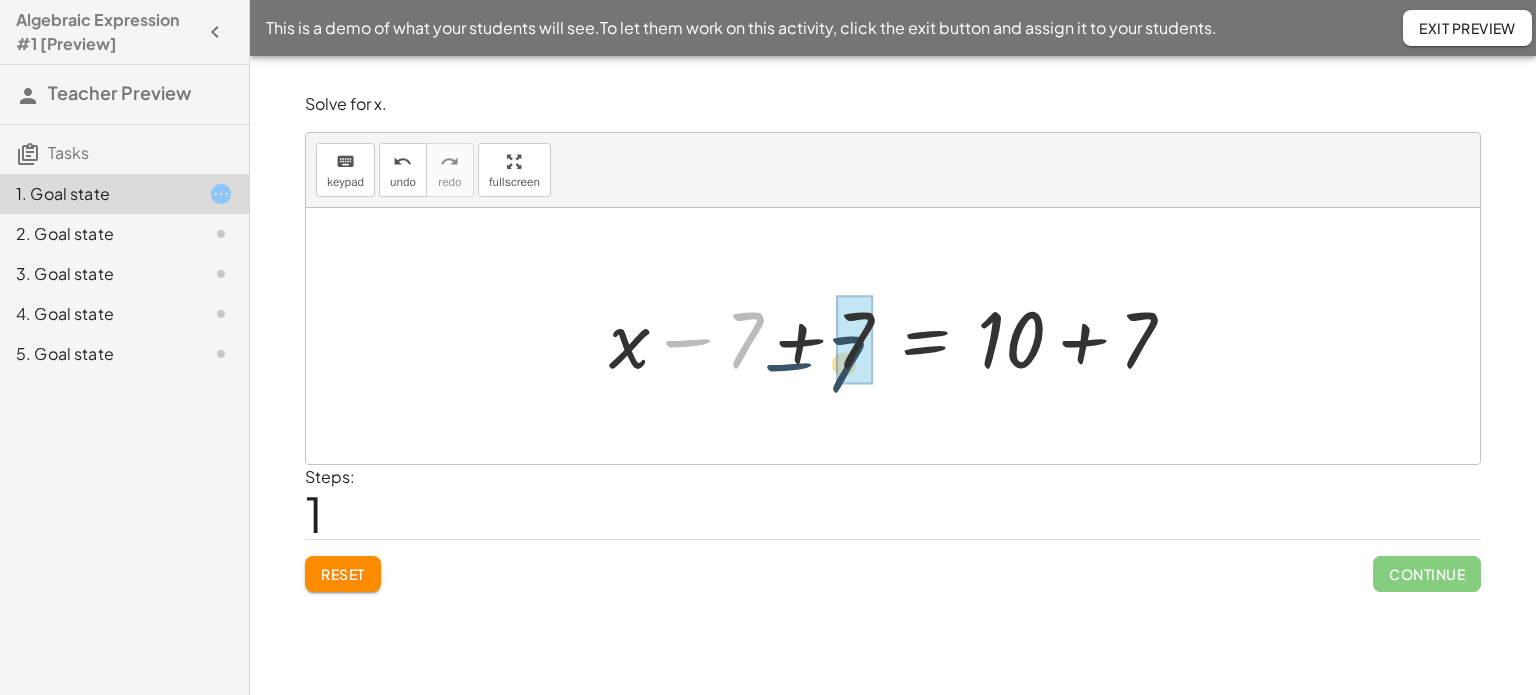drag, startPoint x: 704, startPoint y: 333, endPoint x: 808, endPoint y: 354, distance: 106.09901 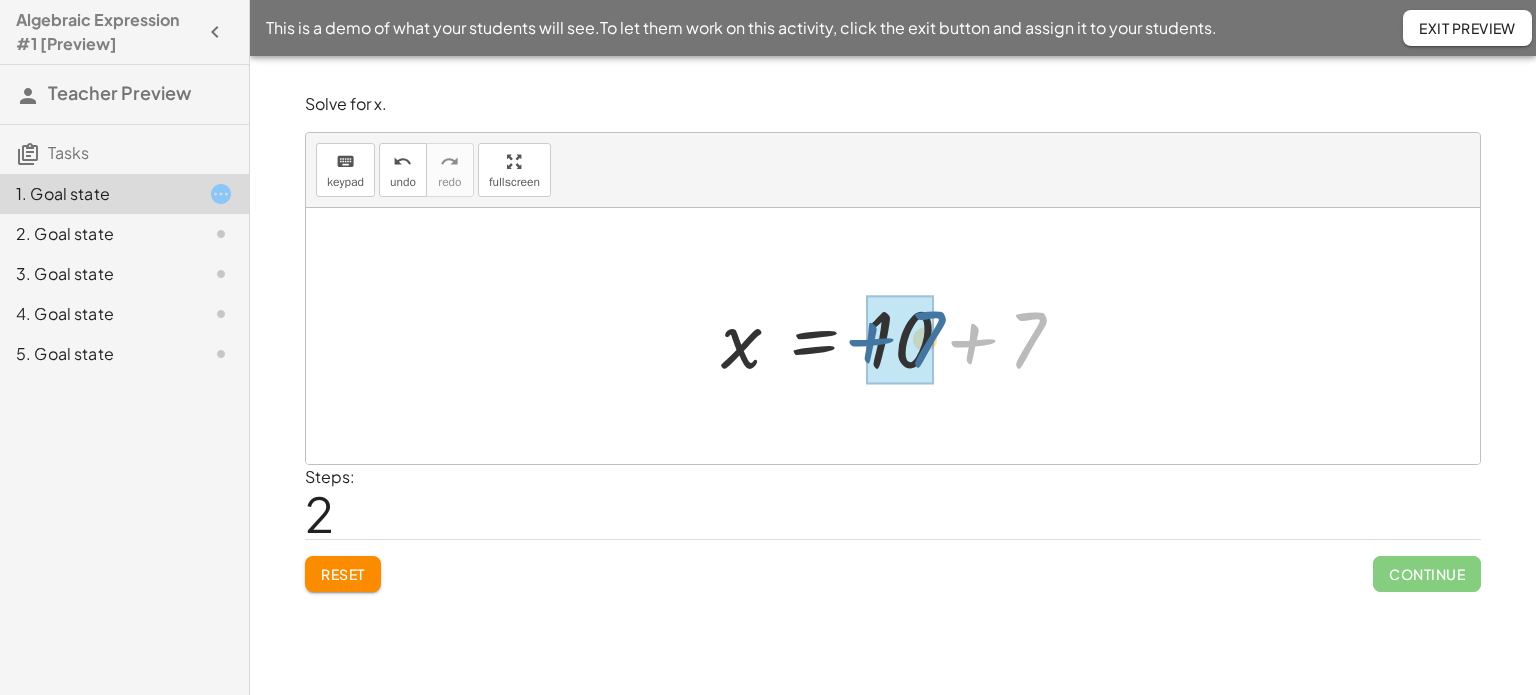 drag, startPoint x: 1035, startPoint y: 336, endPoint x: 930, endPoint y: 336, distance: 105 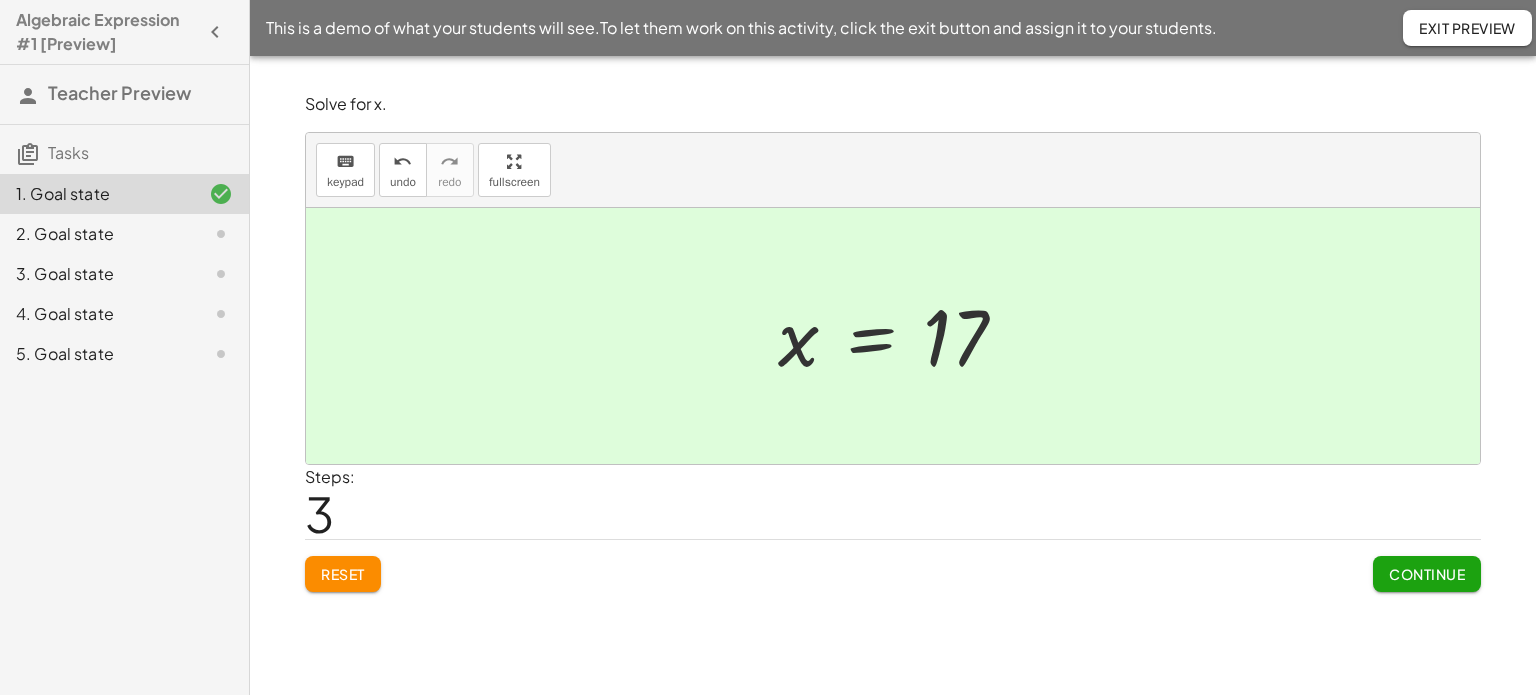 click on "2. Goal state" 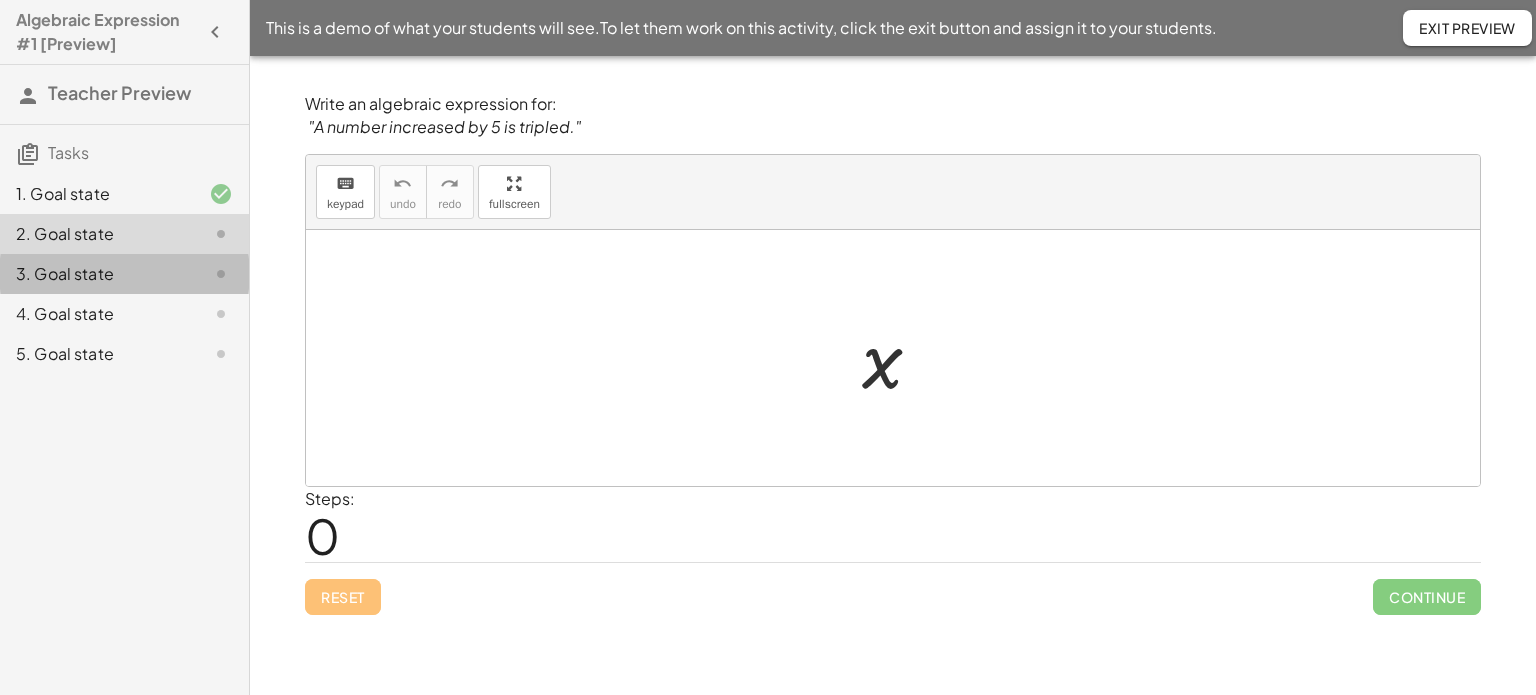 click on "3. Goal state" 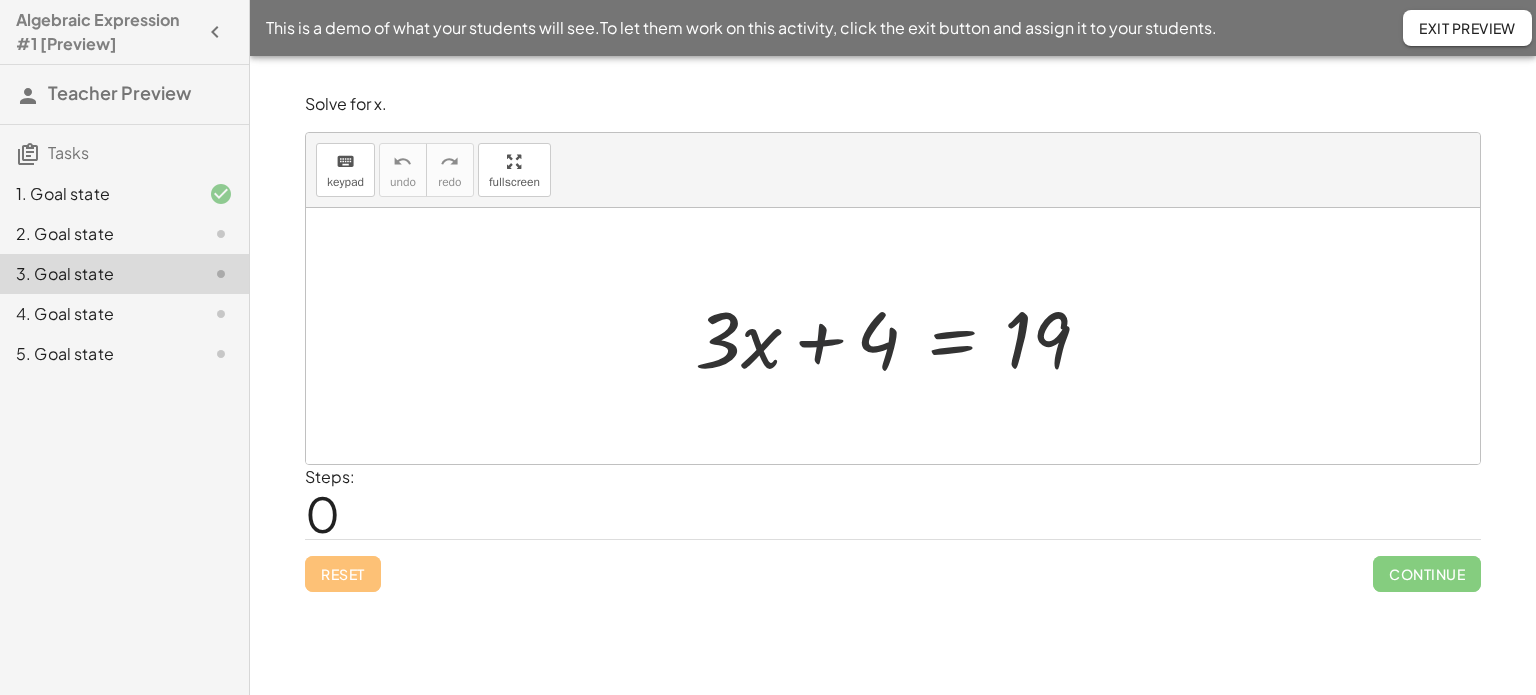 click at bounding box center [900, 336] 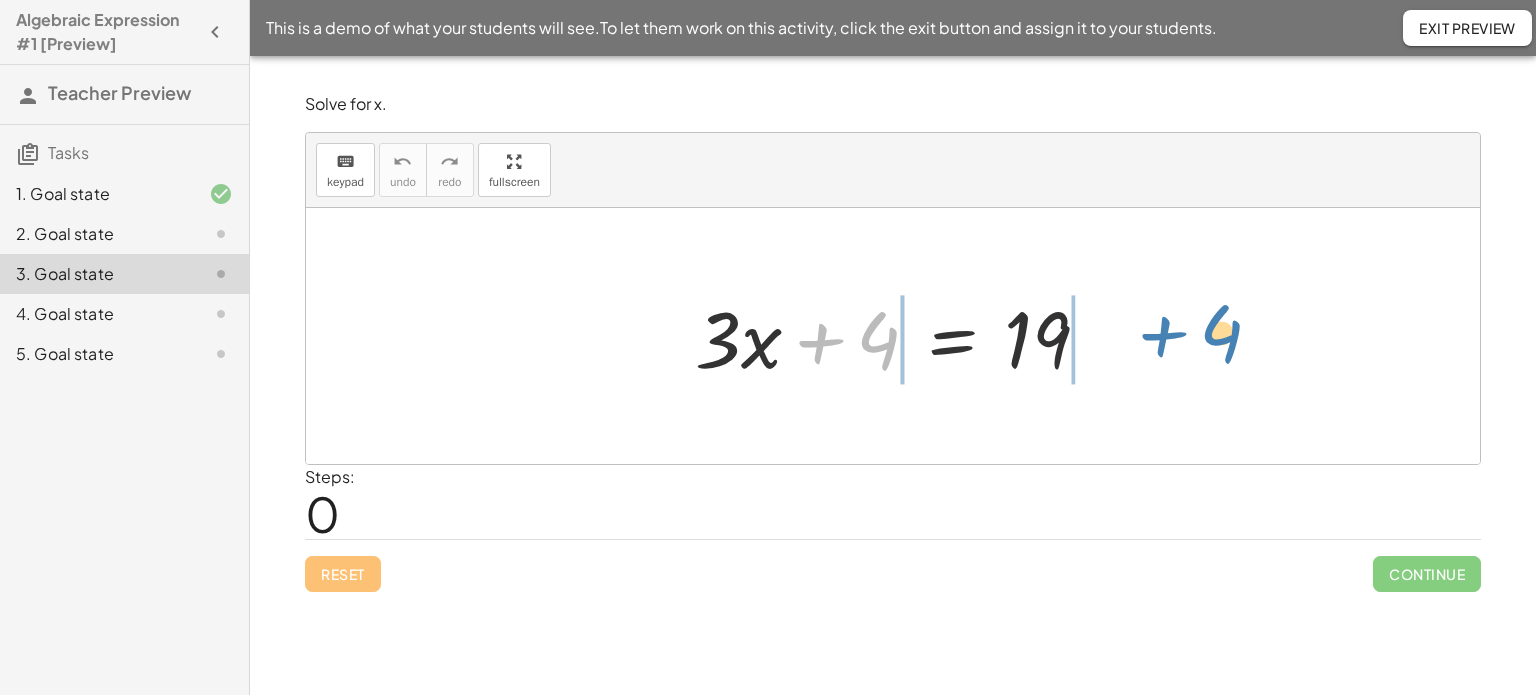 drag, startPoint x: 886, startPoint y: 335, endPoint x: 1236, endPoint y: 320, distance: 350.3213 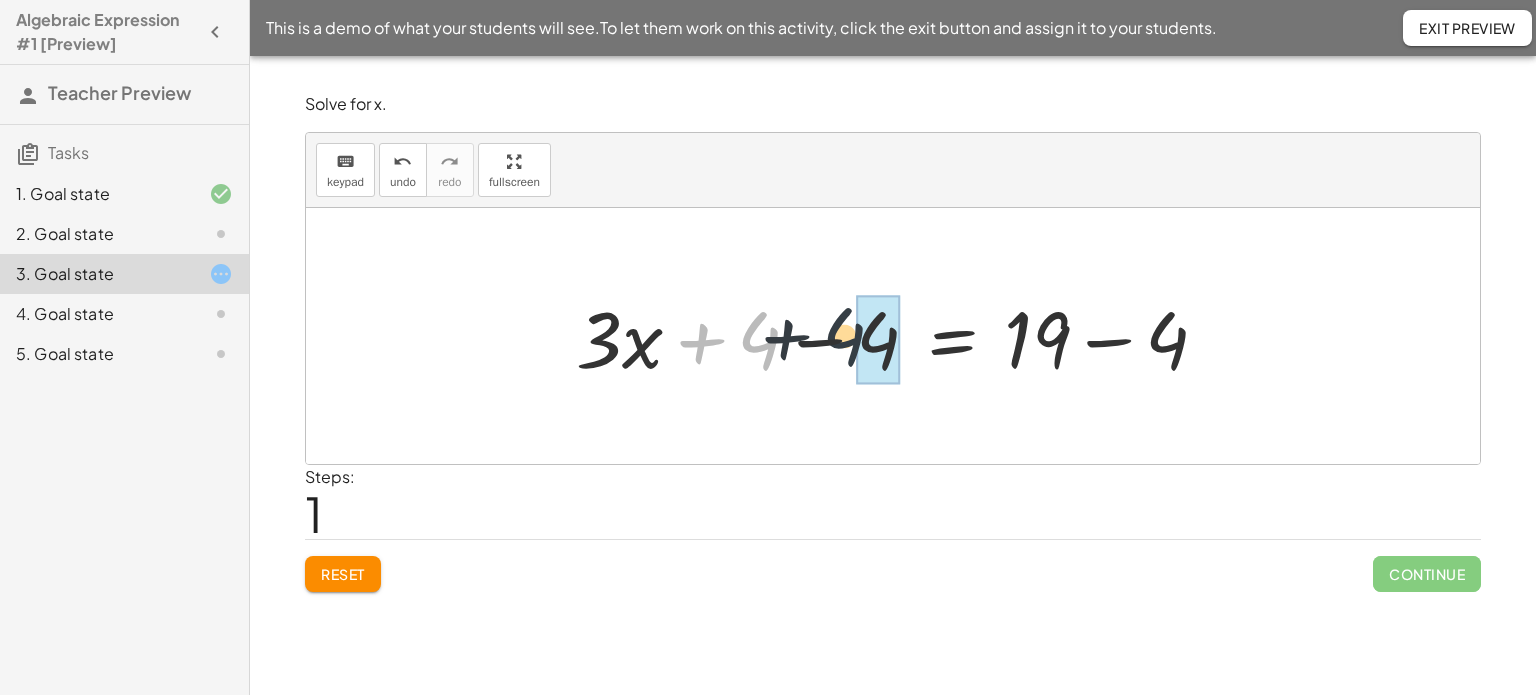 drag, startPoint x: 768, startPoint y: 341, endPoint x: 853, endPoint y: 337, distance: 85.09406 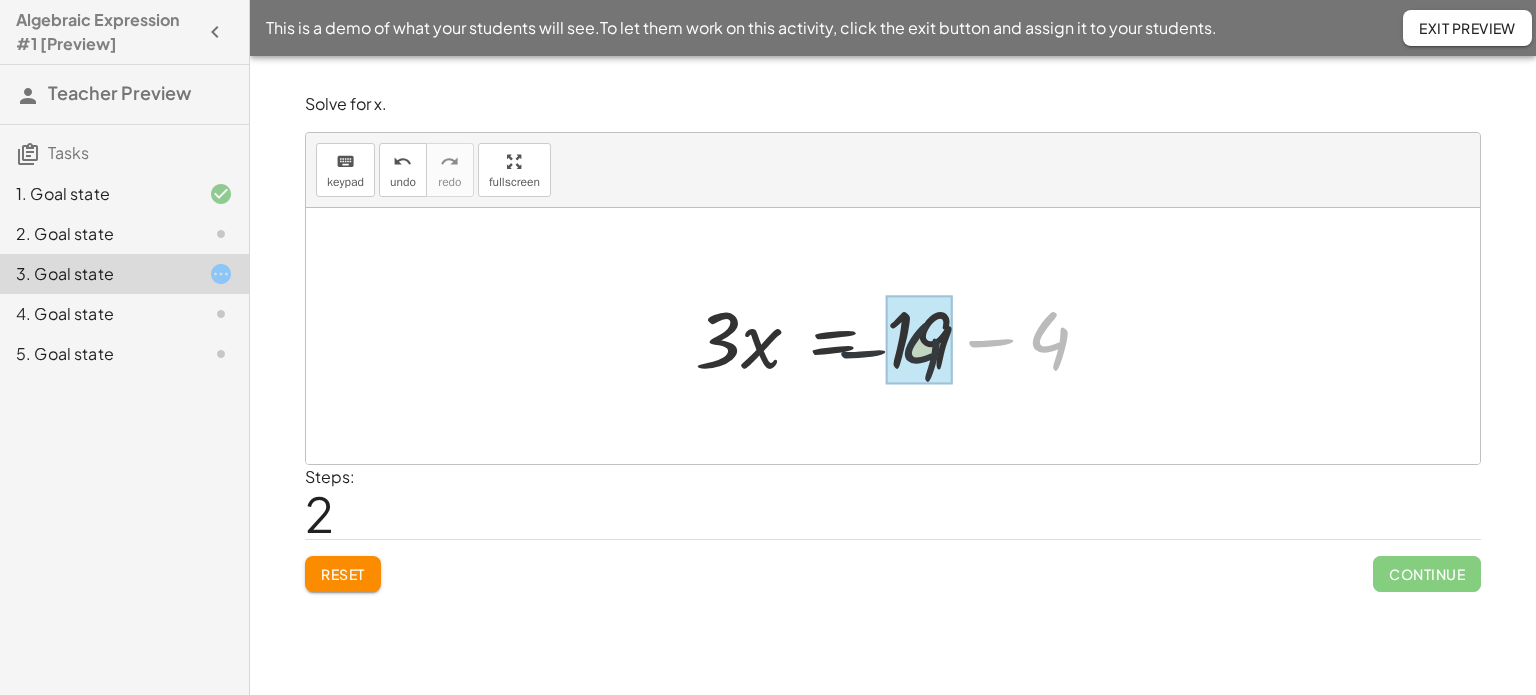 drag, startPoint x: 1053, startPoint y: 328, endPoint x: 918, endPoint y: 336, distance: 135.23683 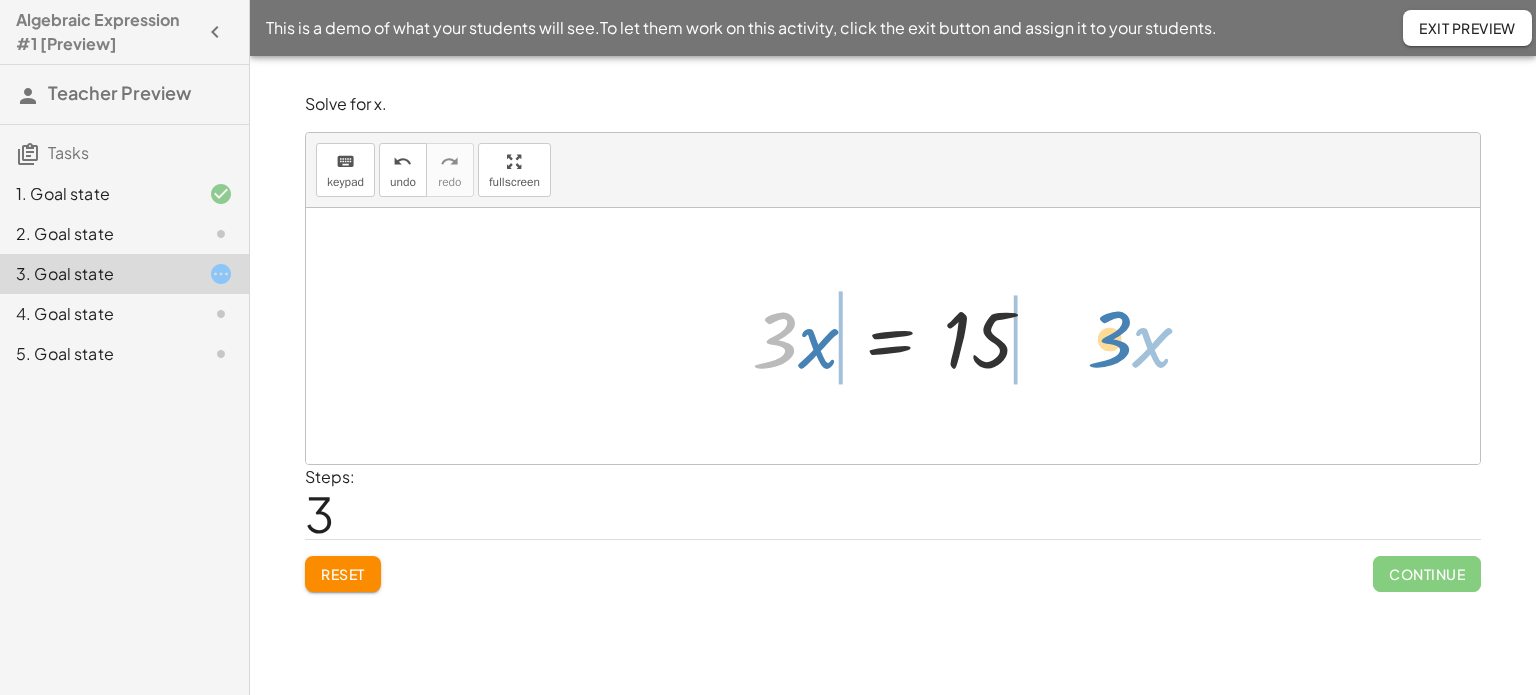 drag, startPoint x: 781, startPoint y: 348, endPoint x: 1111, endPoint y: 340, distance: 330.09695 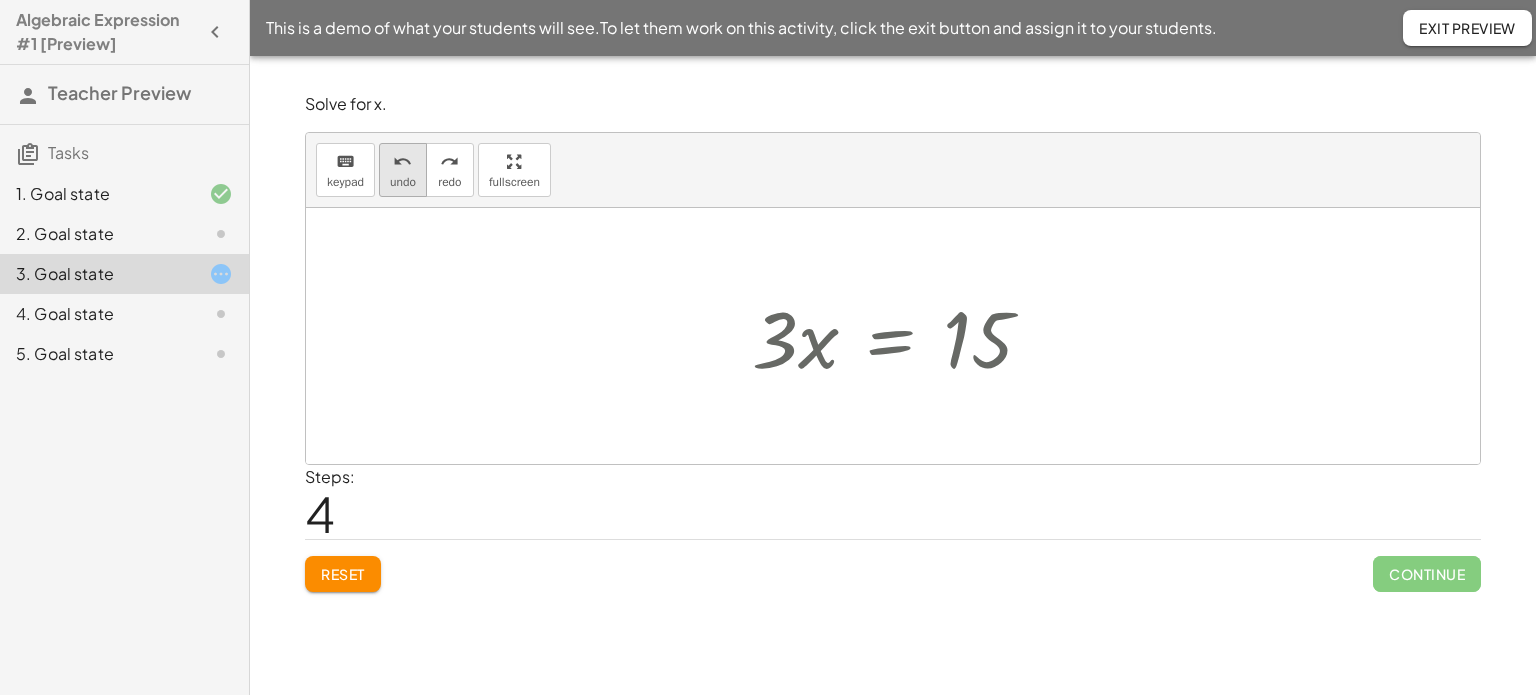 click on "undo" at bounding box center [403, 182] 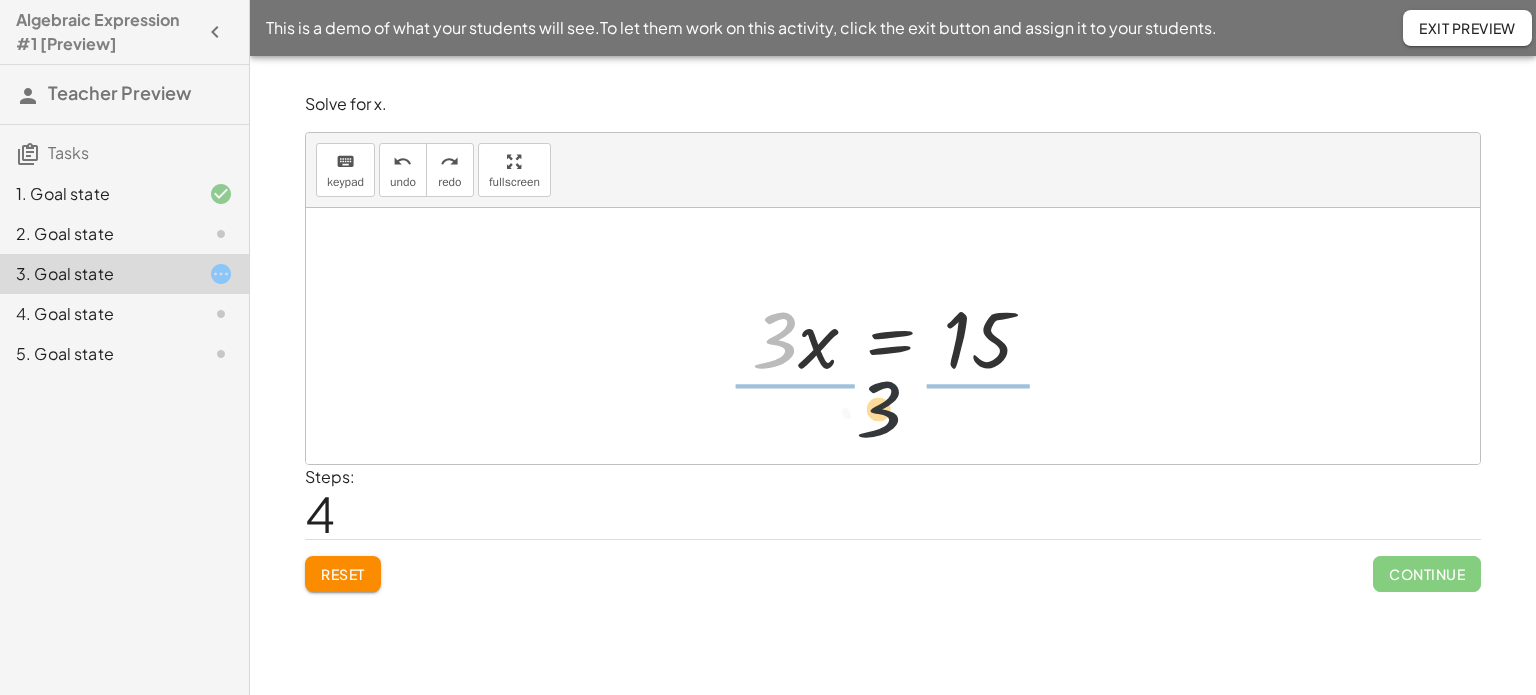 drag, startPoint x: 791, startPoint y: 337, endPoint x: 960, endPoint y: 421, distance: 188.72467 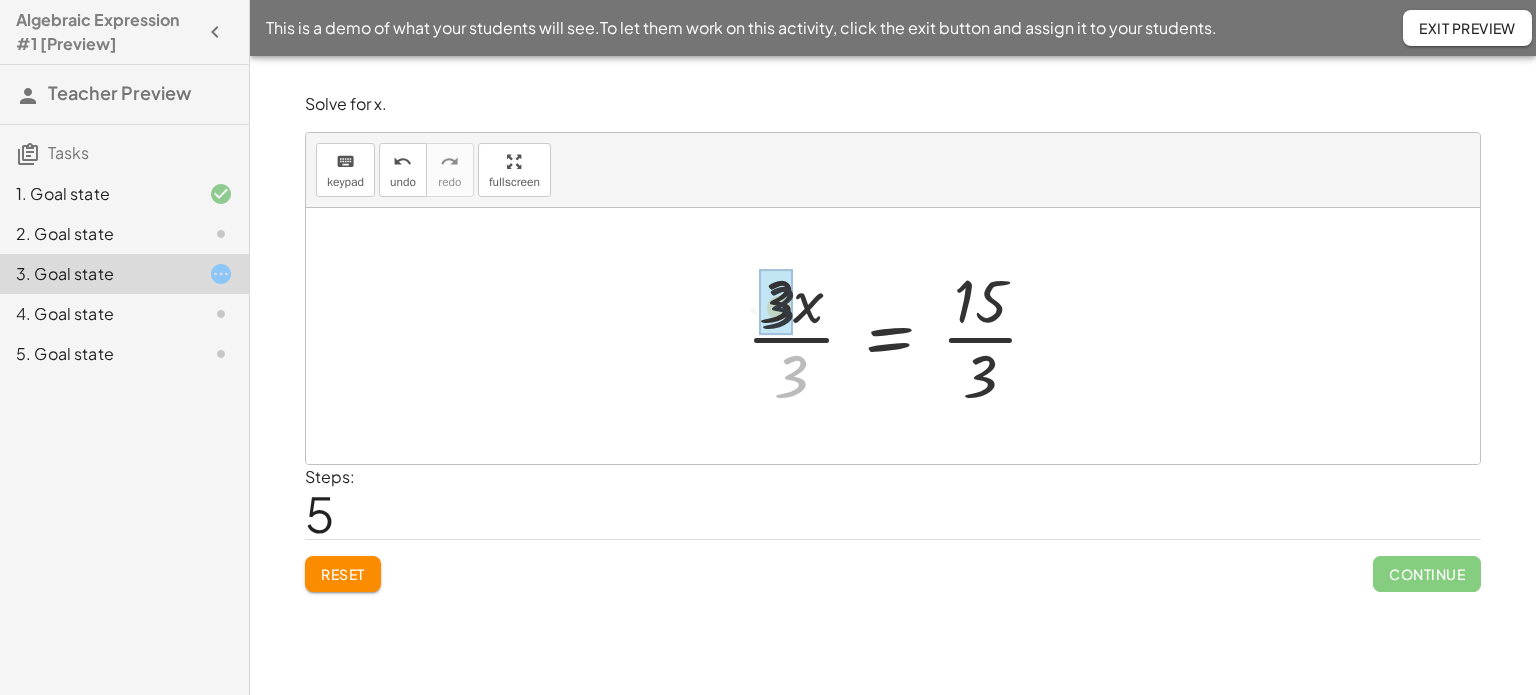 drag, startPoint x: 792, startPoint y: 381, endPoint x: 776, endPoint y: 306, distance: 76.687675 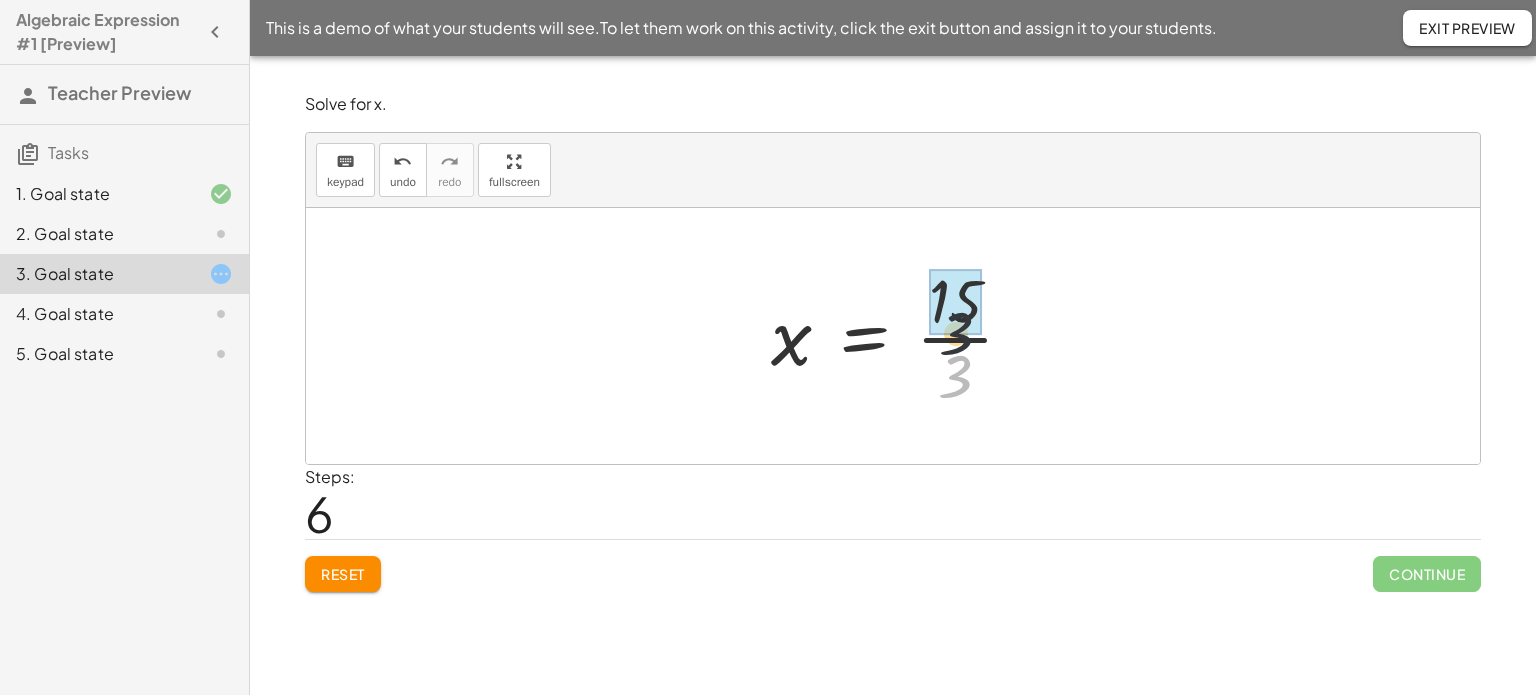 drag, startPoint x: 958, startPoint y: 363, endPoint x: 963, endPoint y: 285, distance: 78.160095 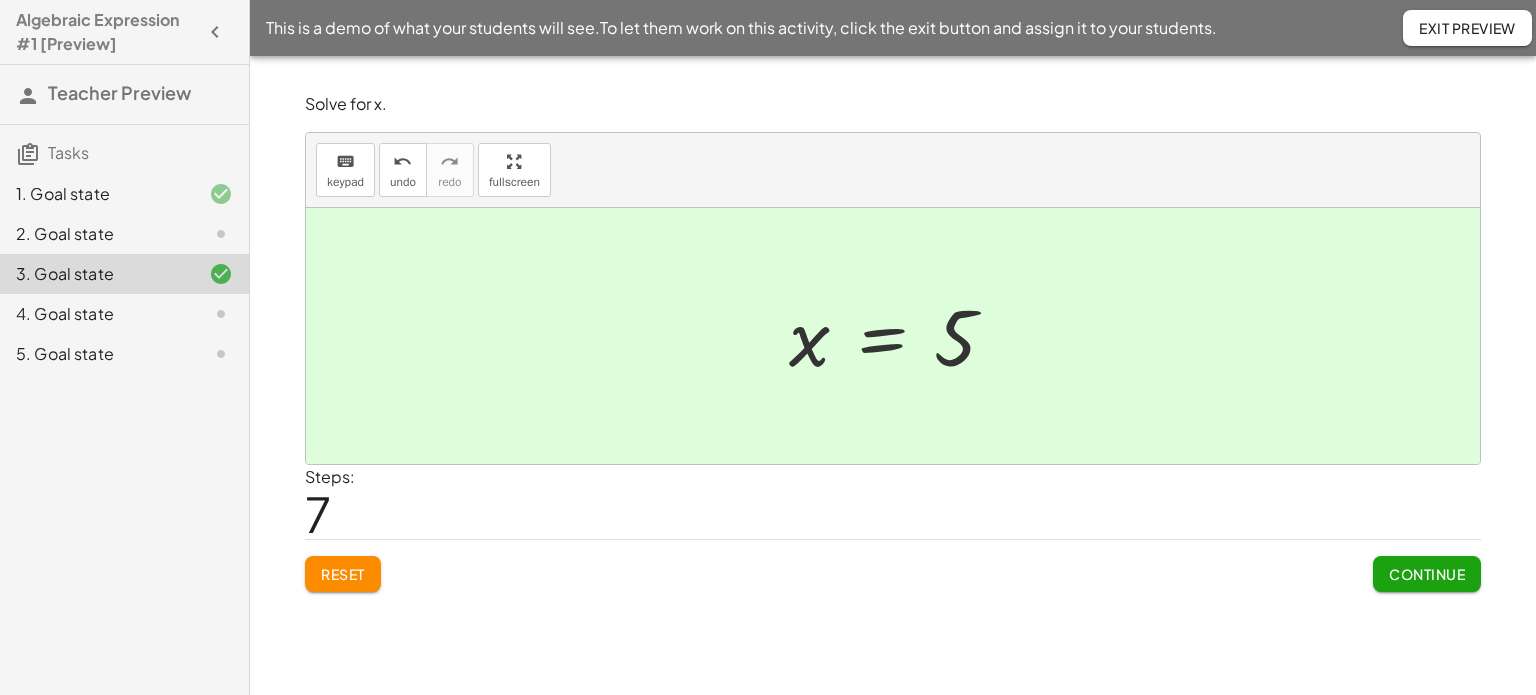 click on "4. Goal state" 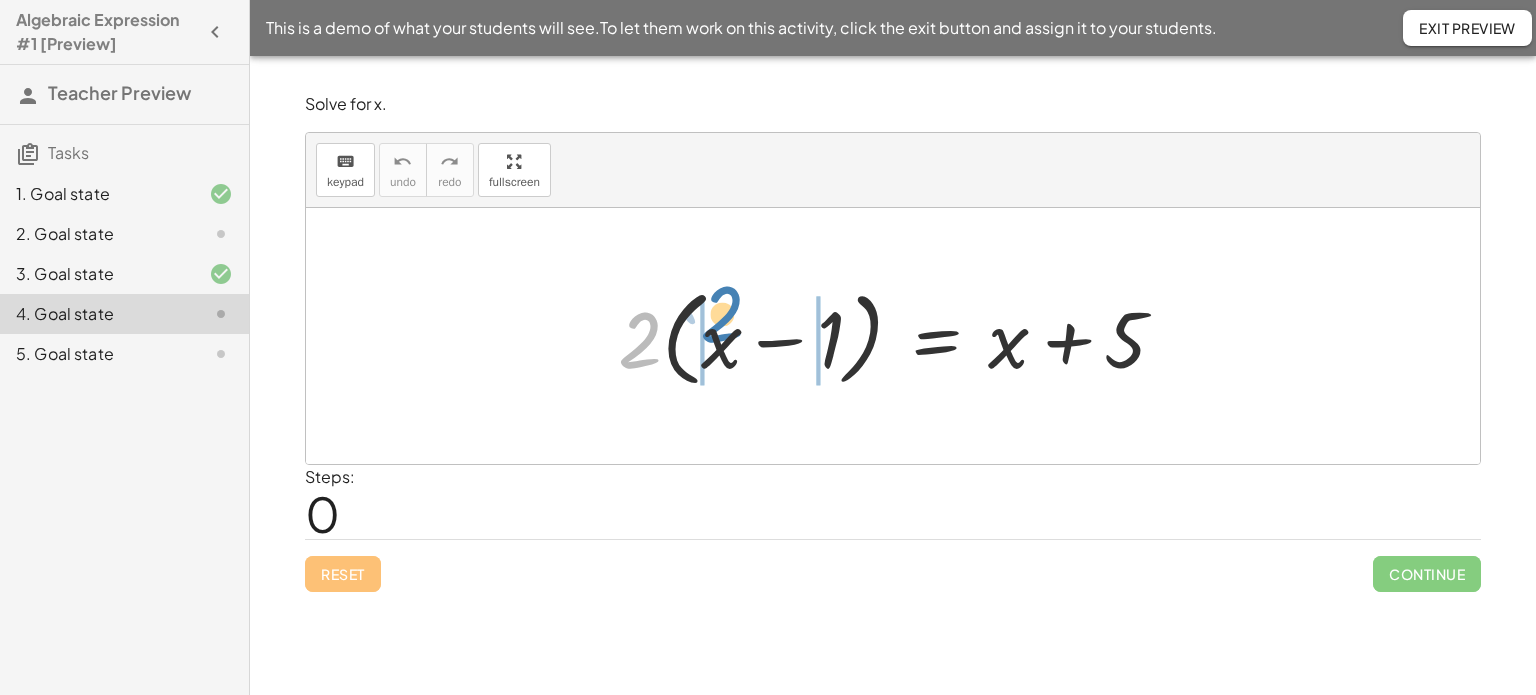 drag, startPoint x: 640, startPoint y: 325, endPoint x: 722, endPoint y: 299, distance: 86.023254 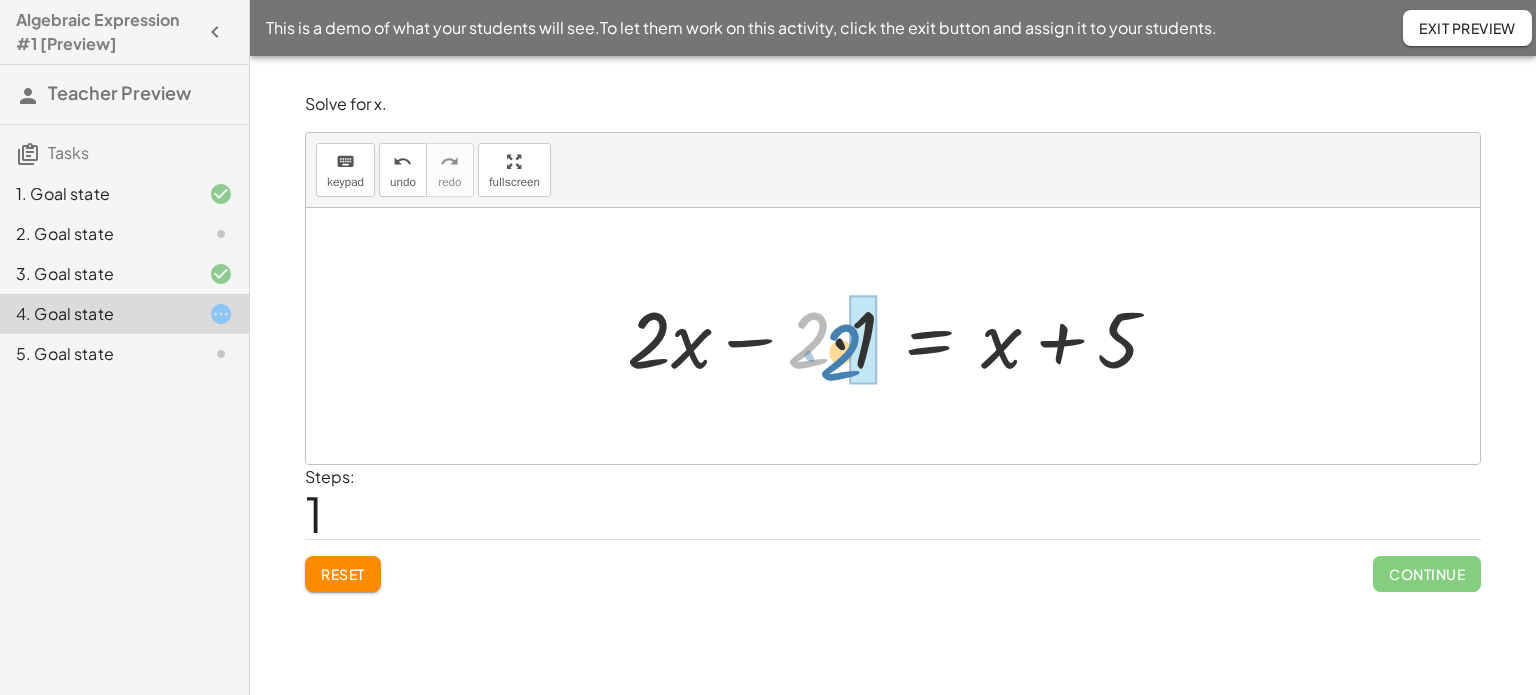 drag, startPoint x: 793, startPoint y: 343, endPoint x: 825, endPoint y: 355, distance: 34.176014 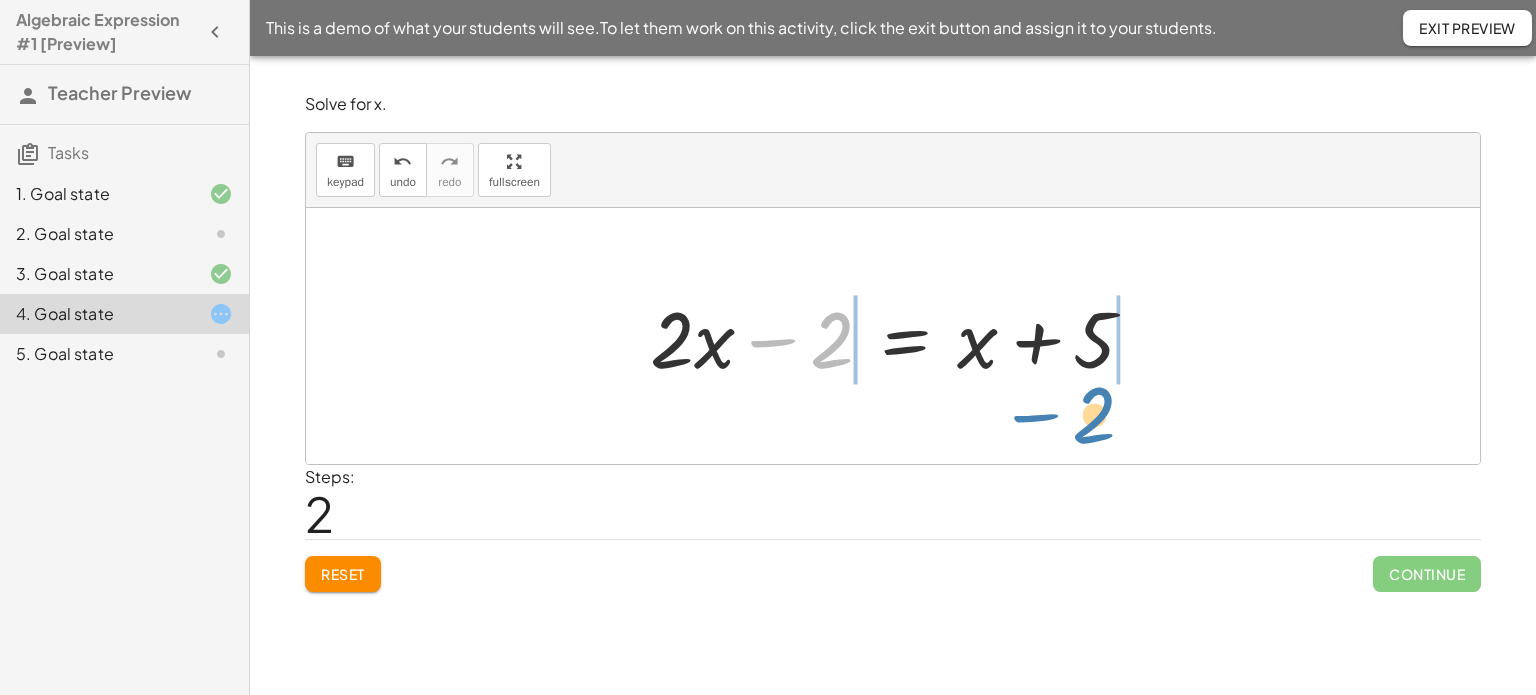 drag, startPoint x: 771, startPoint y: 339, endPoint x: 1034, endPoint y: 414, distance: 273.48492 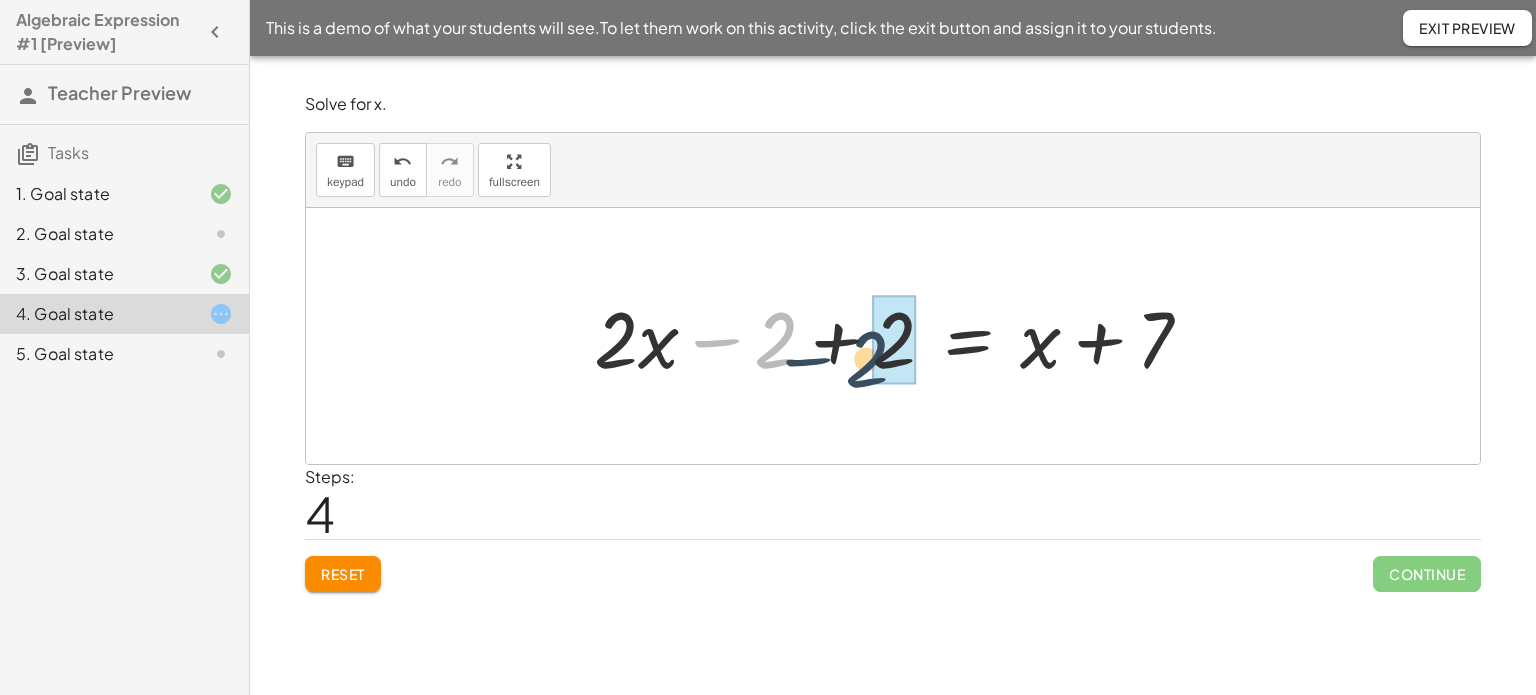 drag, startPoint x: 756, startPoint y: 335, endPoint x: 848, endPoint y: 354, distance: 93.941475 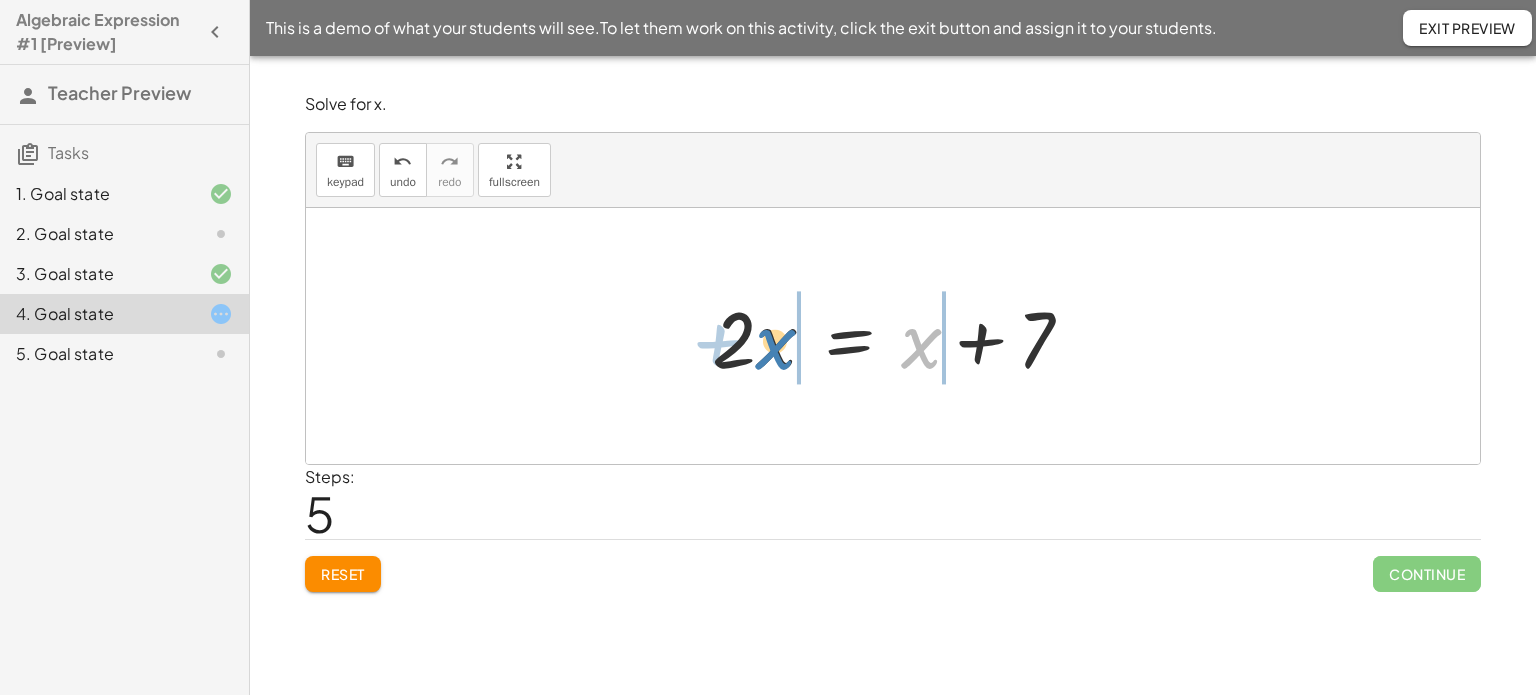 drag, startPoint x: 918, startPoint y: 346, endPoint x: 772, endPoint y: 347, distance: 146.00342 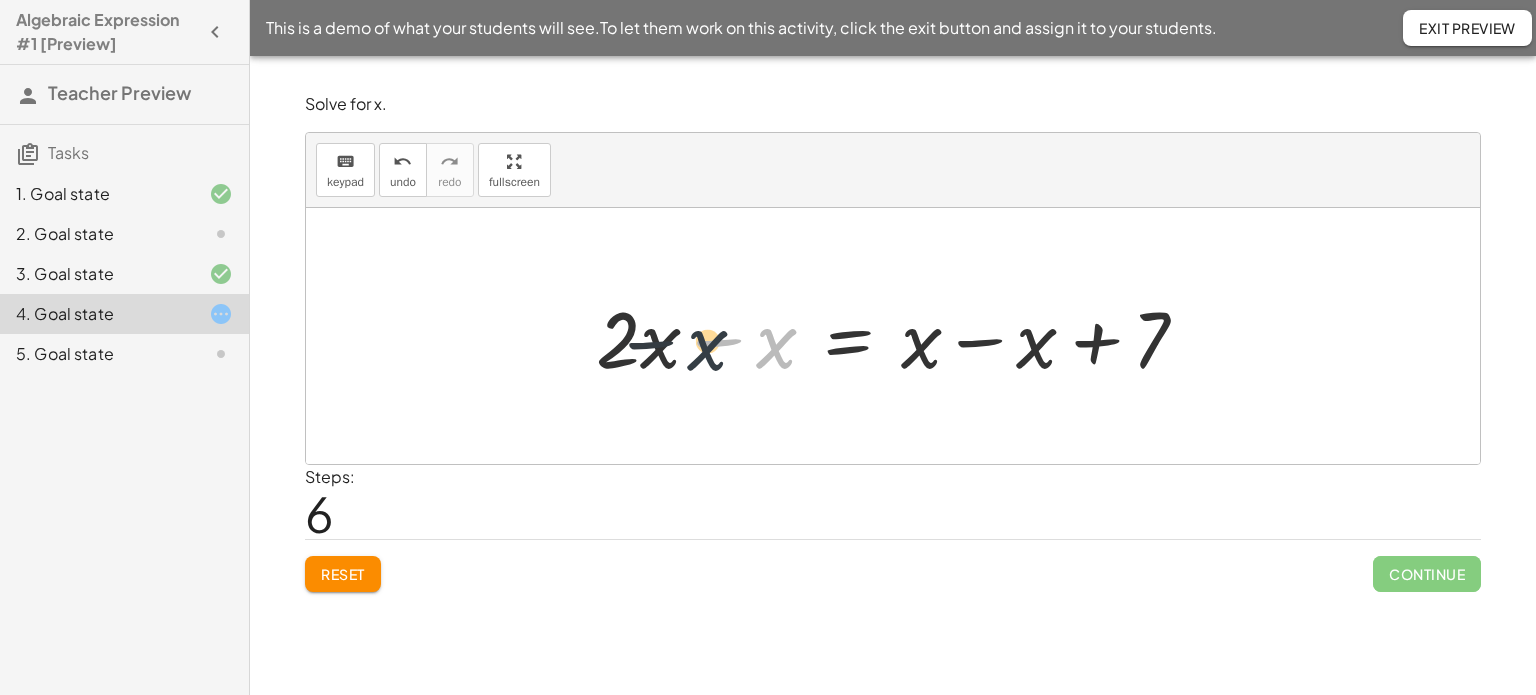 drag, startPoint x: 772, startPoint y: 347, endPoint x: 700, endPoint y: 349, distance: 72.02777 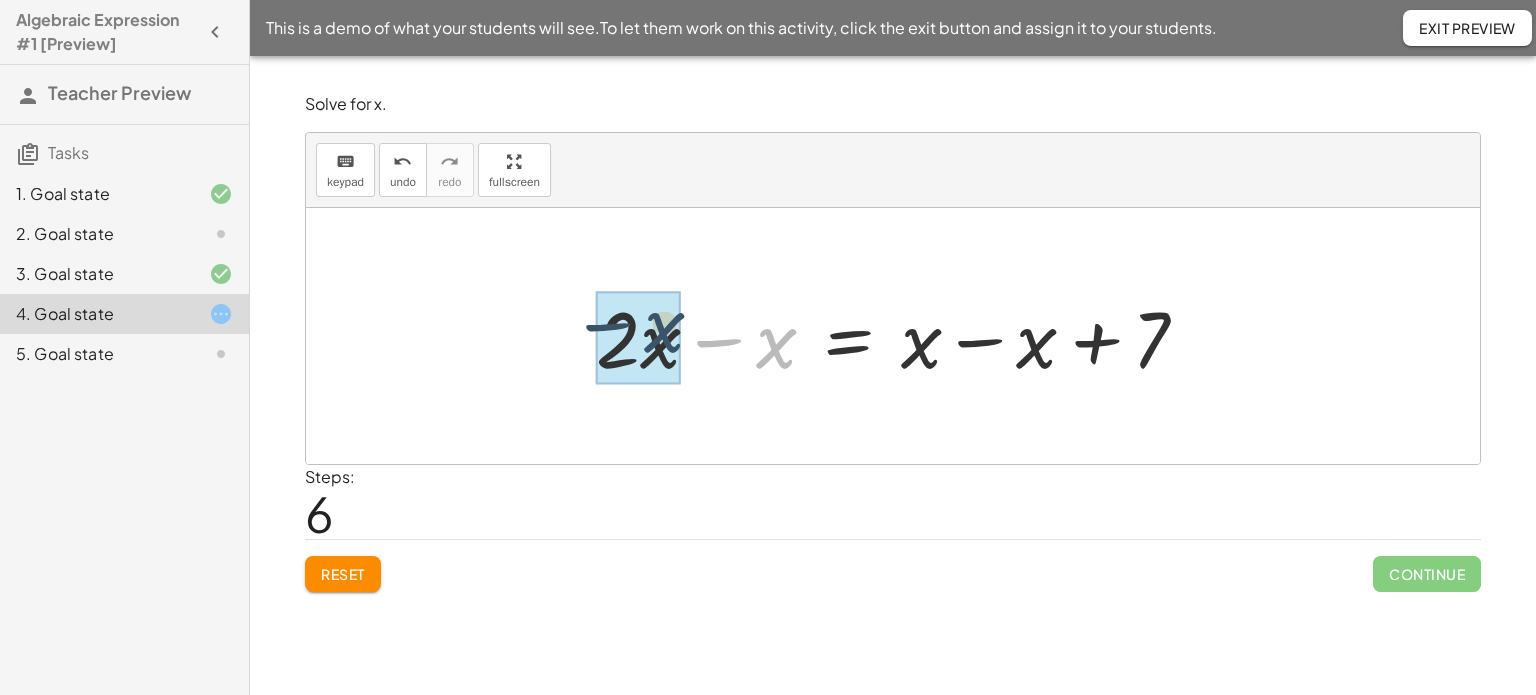 drag, startPoint x: 776, startPoint y: 351, endPoint x: 659, endPoint y: 340, distance: 117.51595 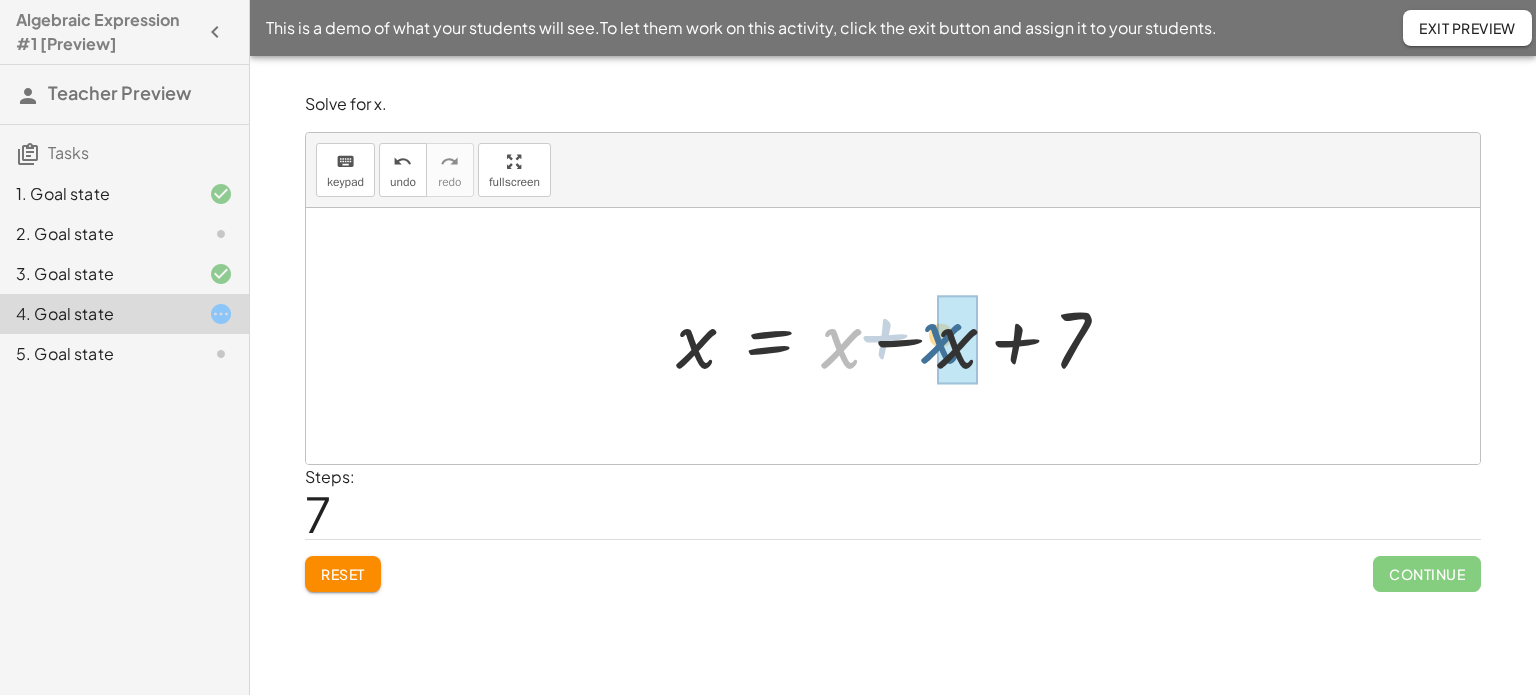 drag, startPoint x: 856, startPoint y: 348, endPoint x: 931, endPoint y: 342, distance: 75.23962 